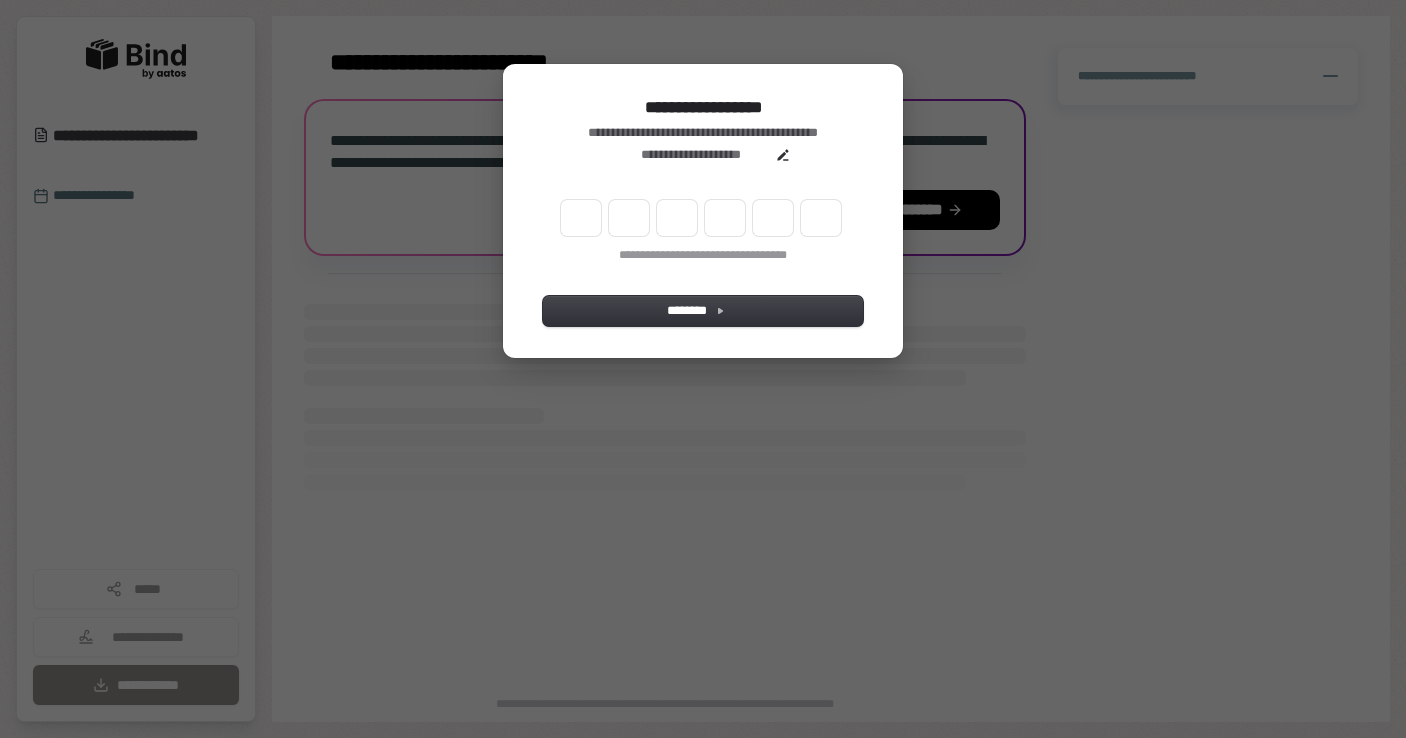 scroll, scrollTop: 0, scrollLeft: 0, axis: both 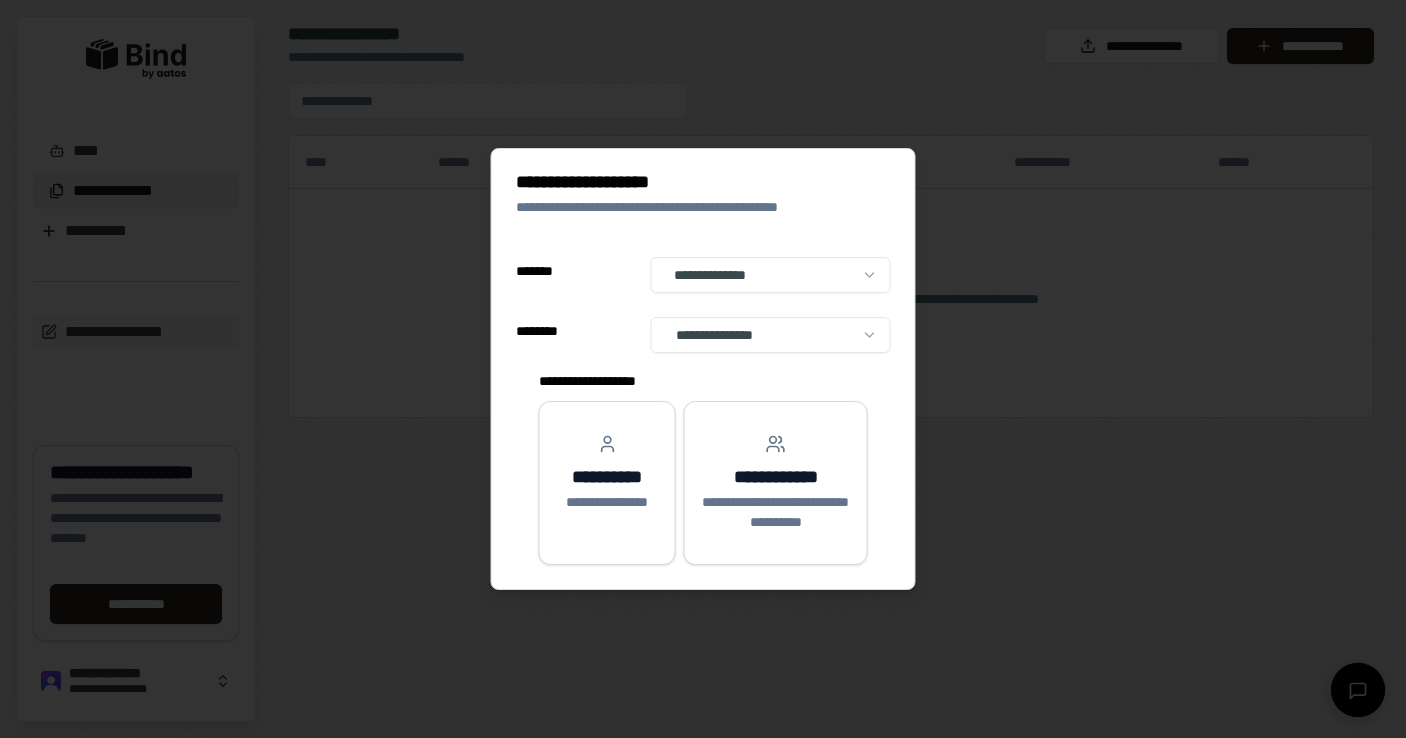 select on "**" 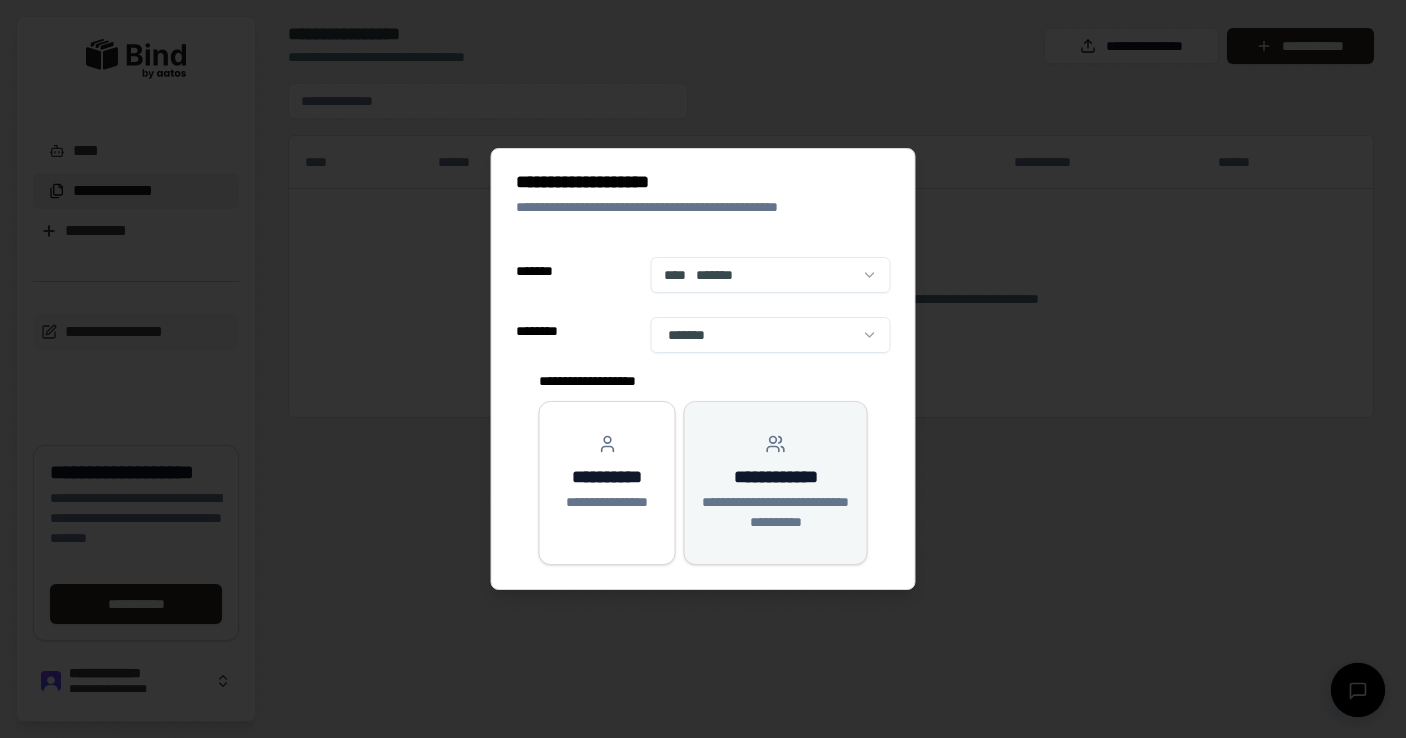 click on "**********" at bounding box center (776, 512) 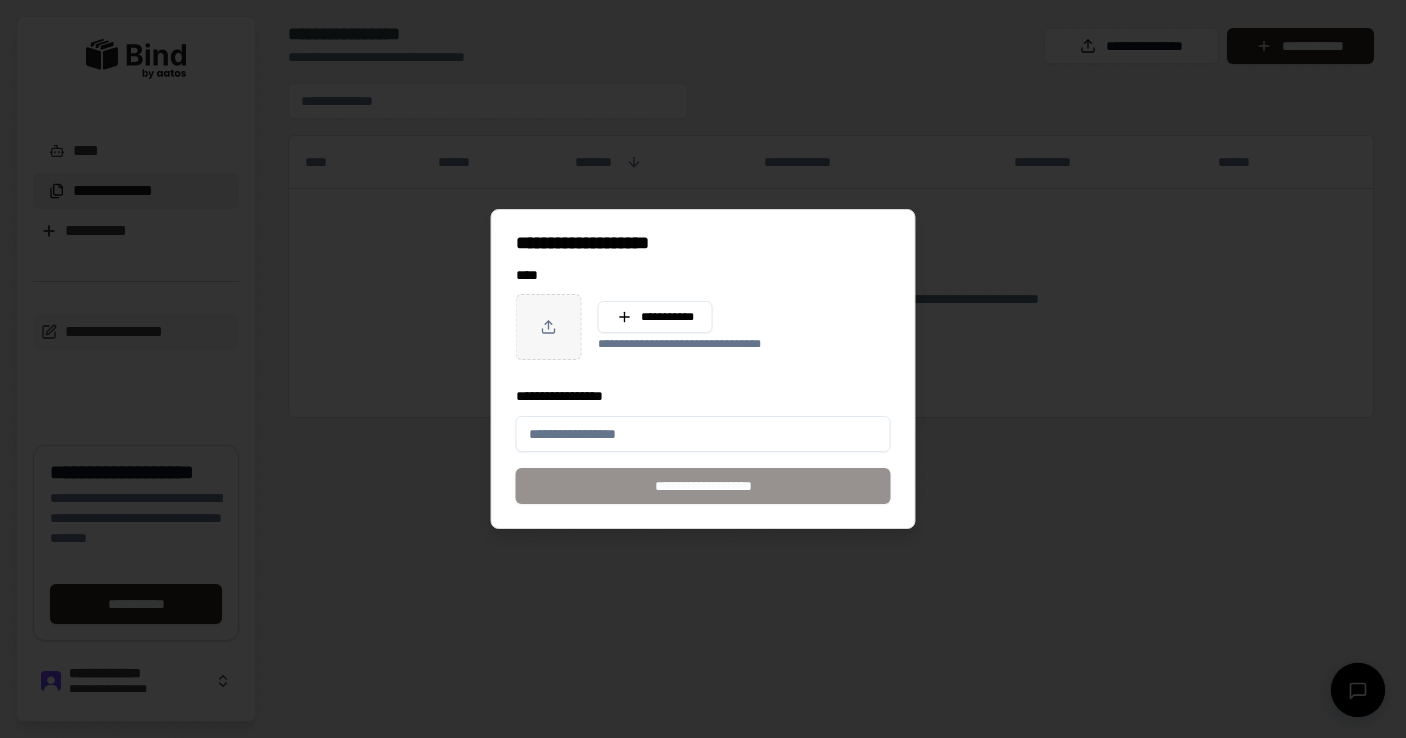click 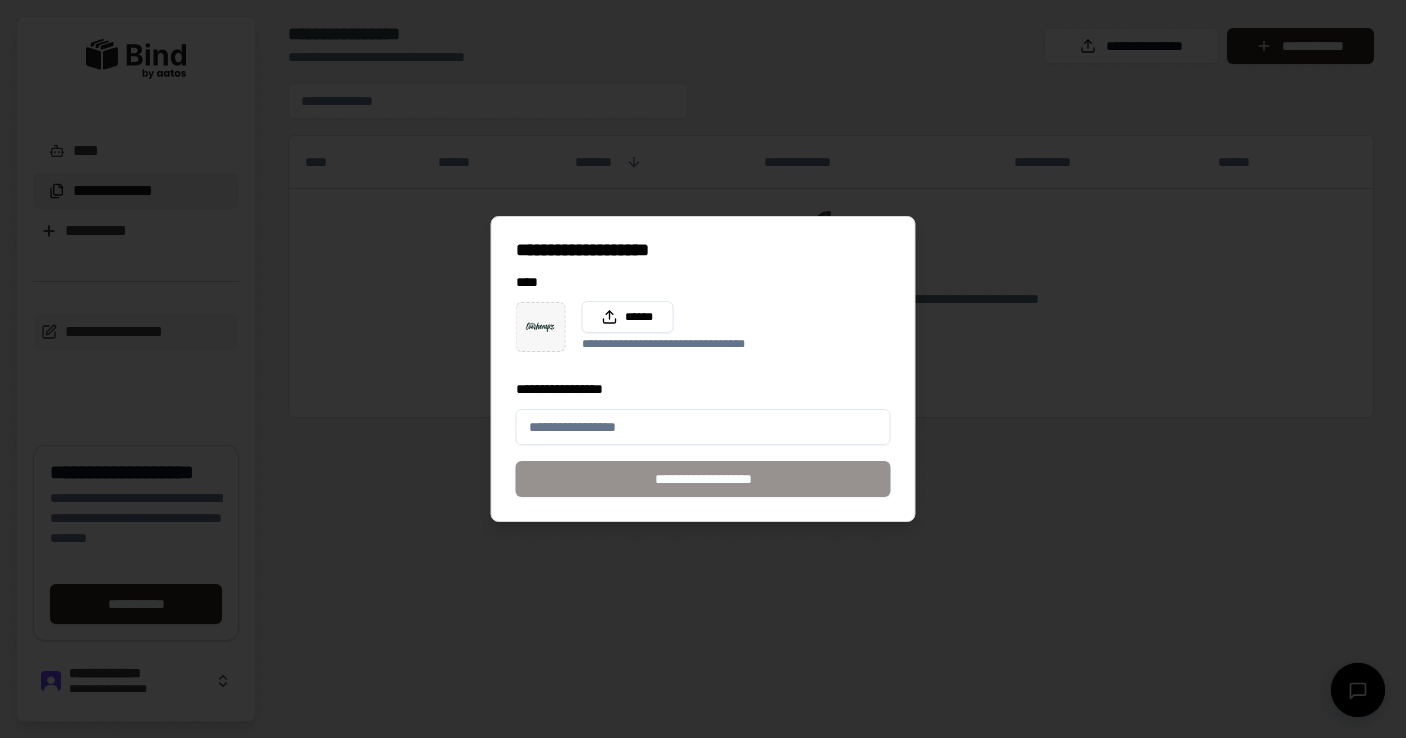 click on "**********" at bounding box center (703, 427) 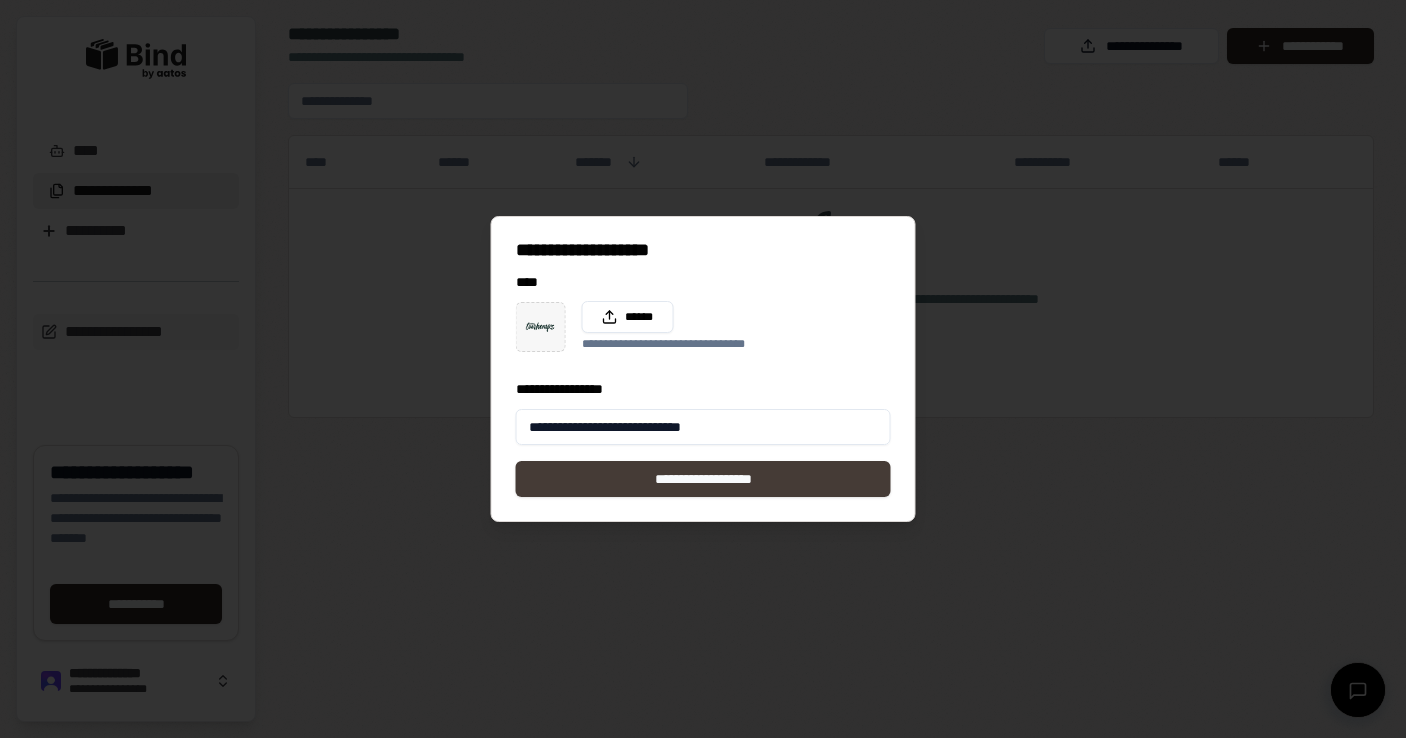 click on "**********" at bounding box center (703, 479) 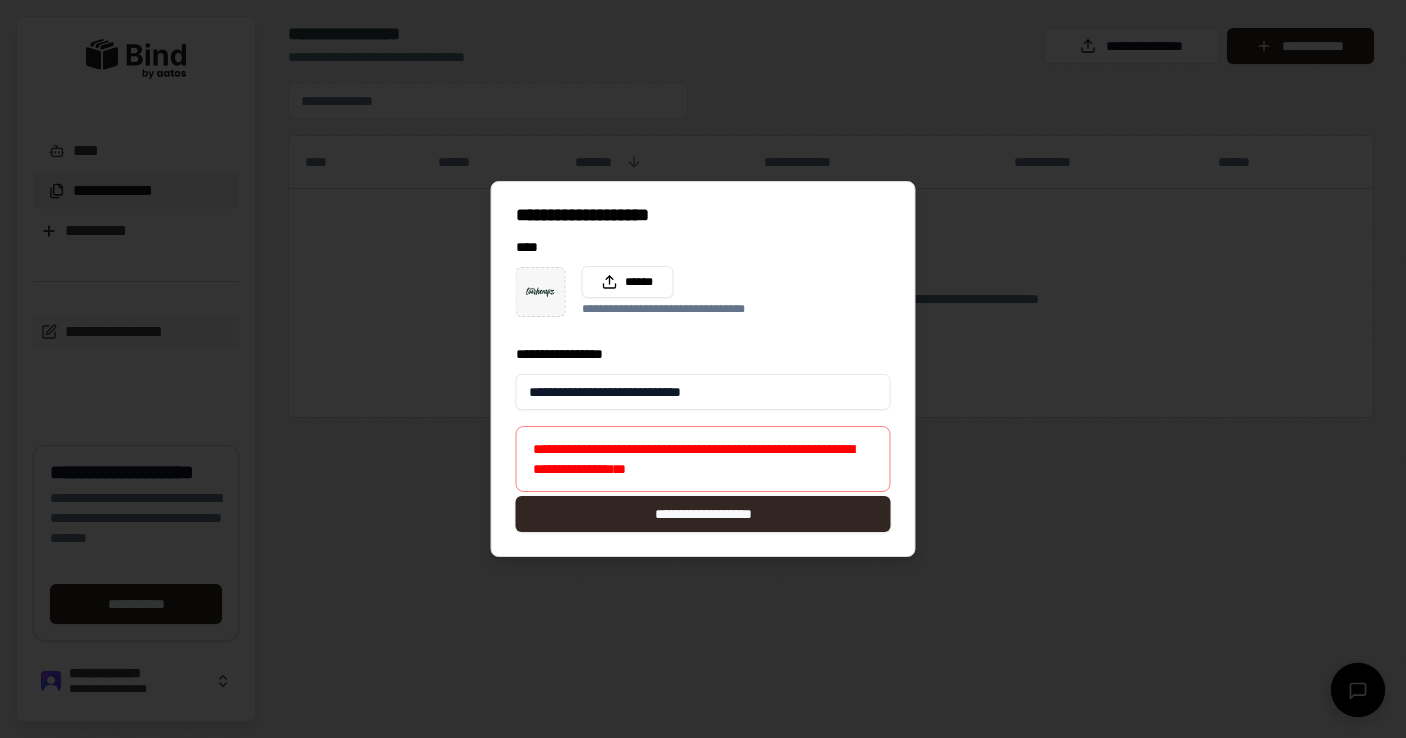 click on "**********" at bounding box center (703, 392) 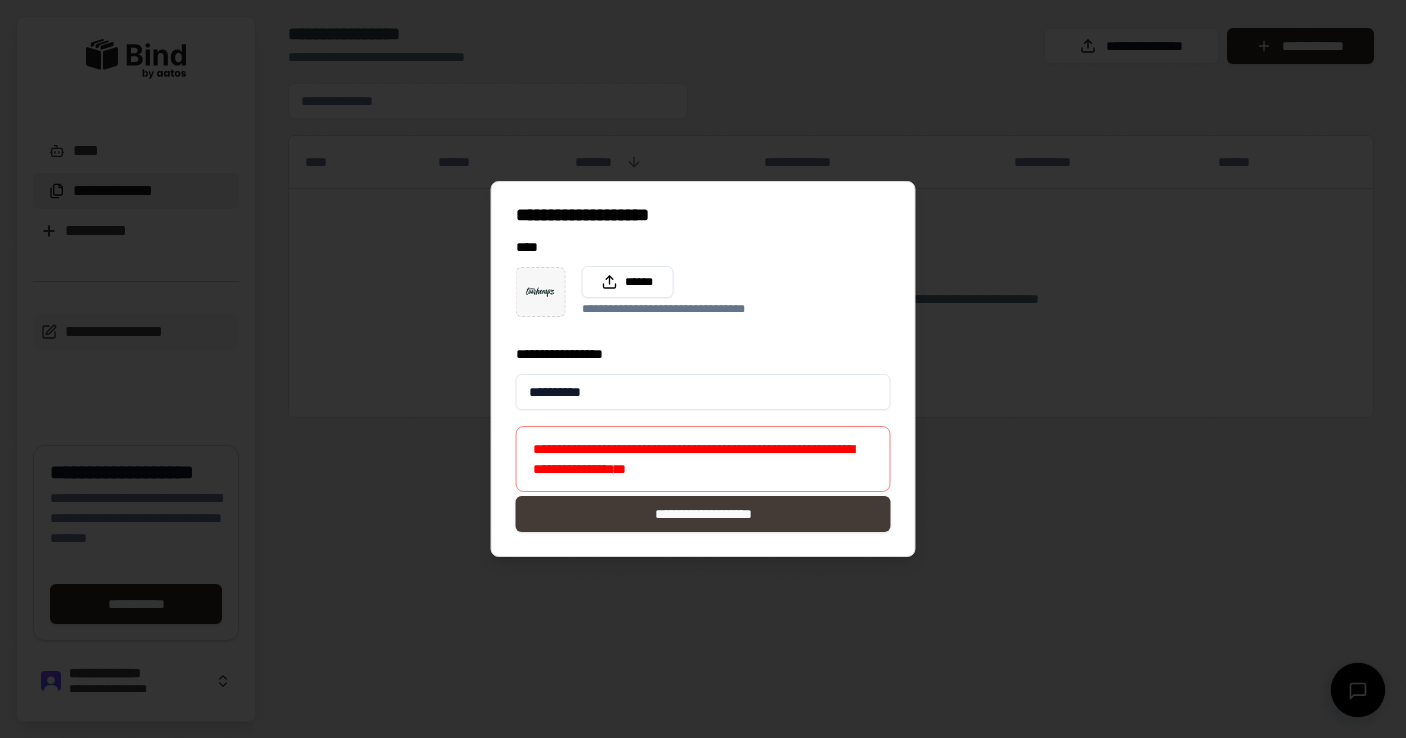 type on "**********" 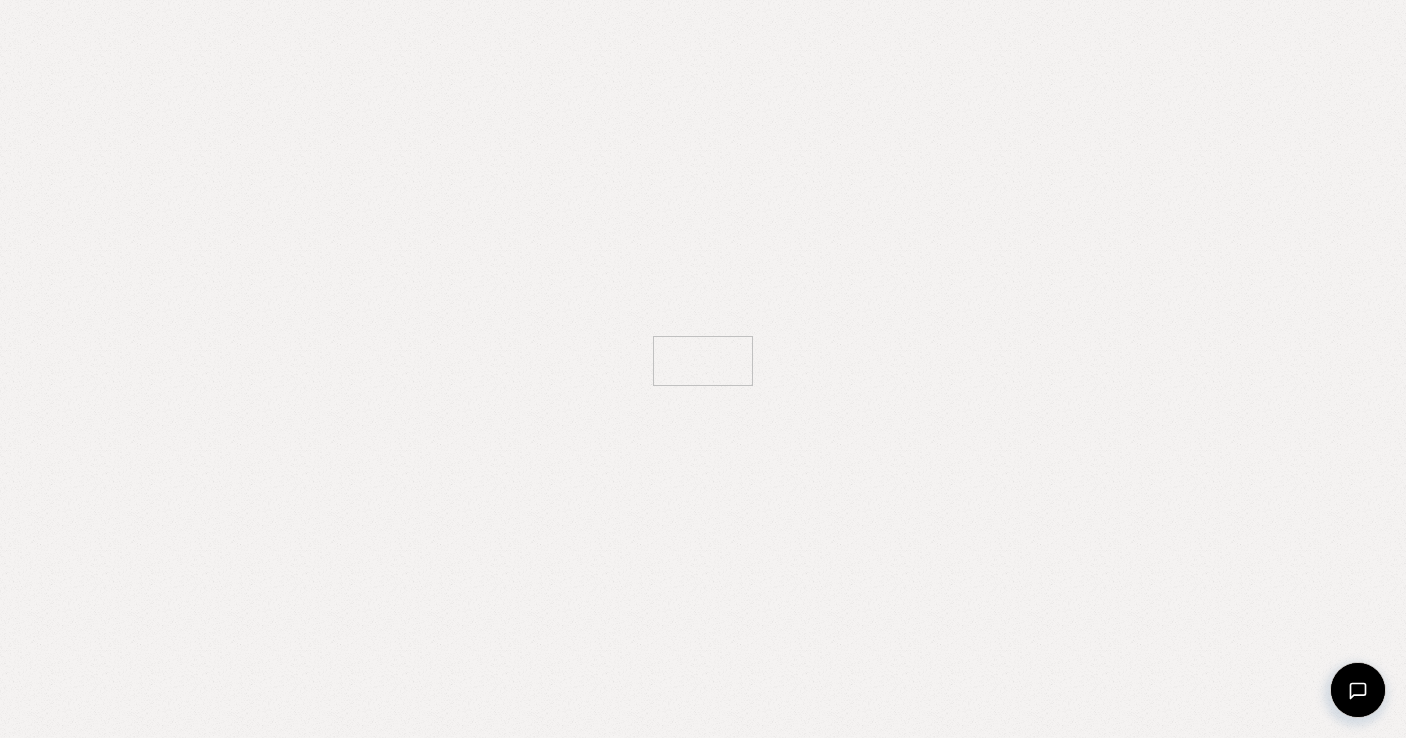scroll, scrollTop: 0, scrollLeft: 0, axis: both 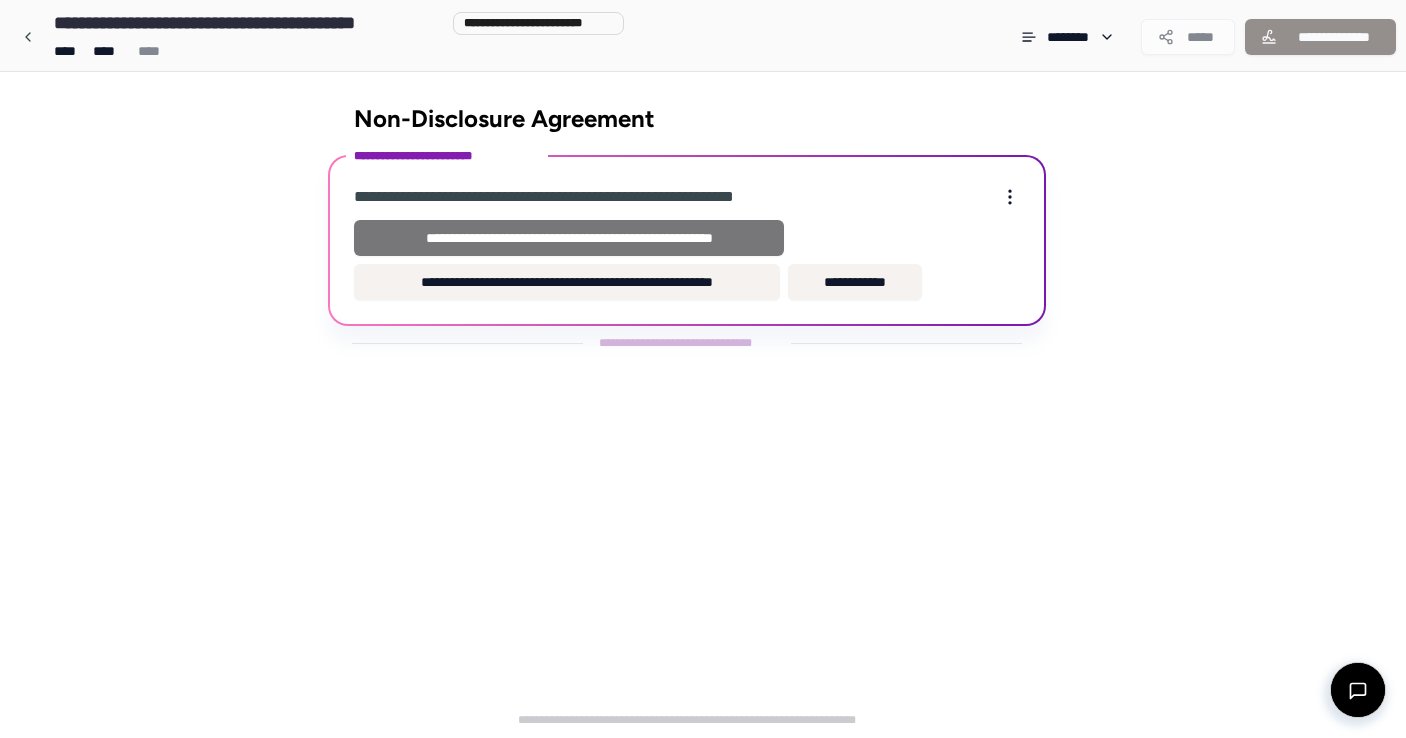 click on "**********" at bounding box center [569, 238] 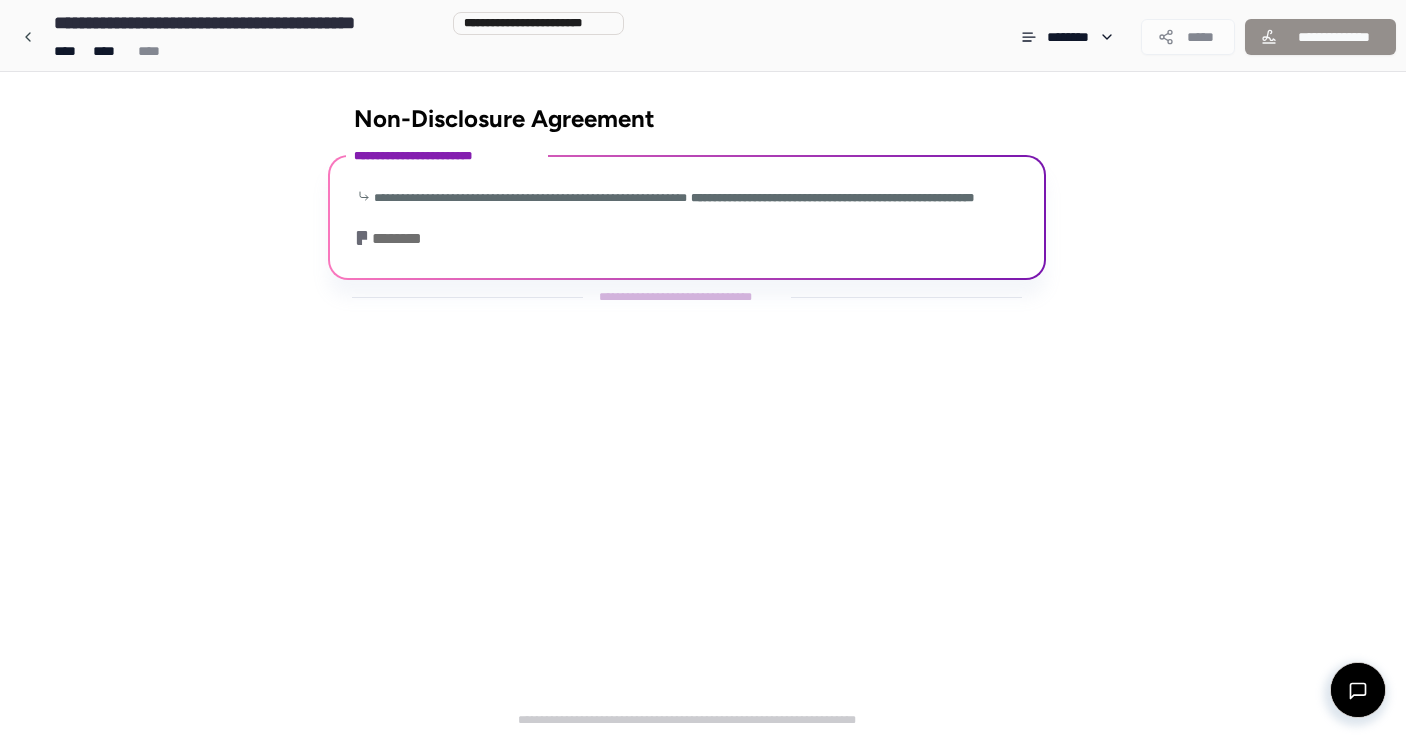 click on "**********" at bounding box center (687, 220) 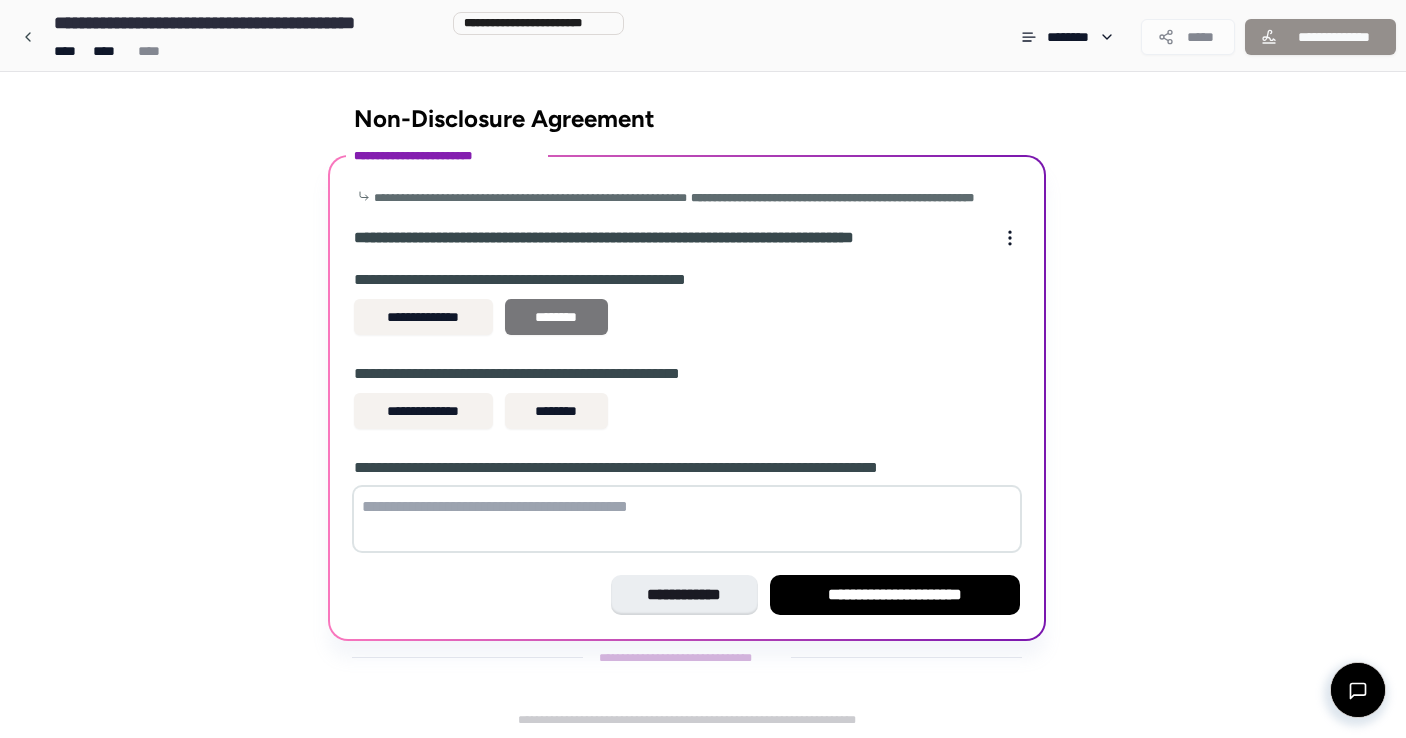click on "********" at bounding box center (556, 317) 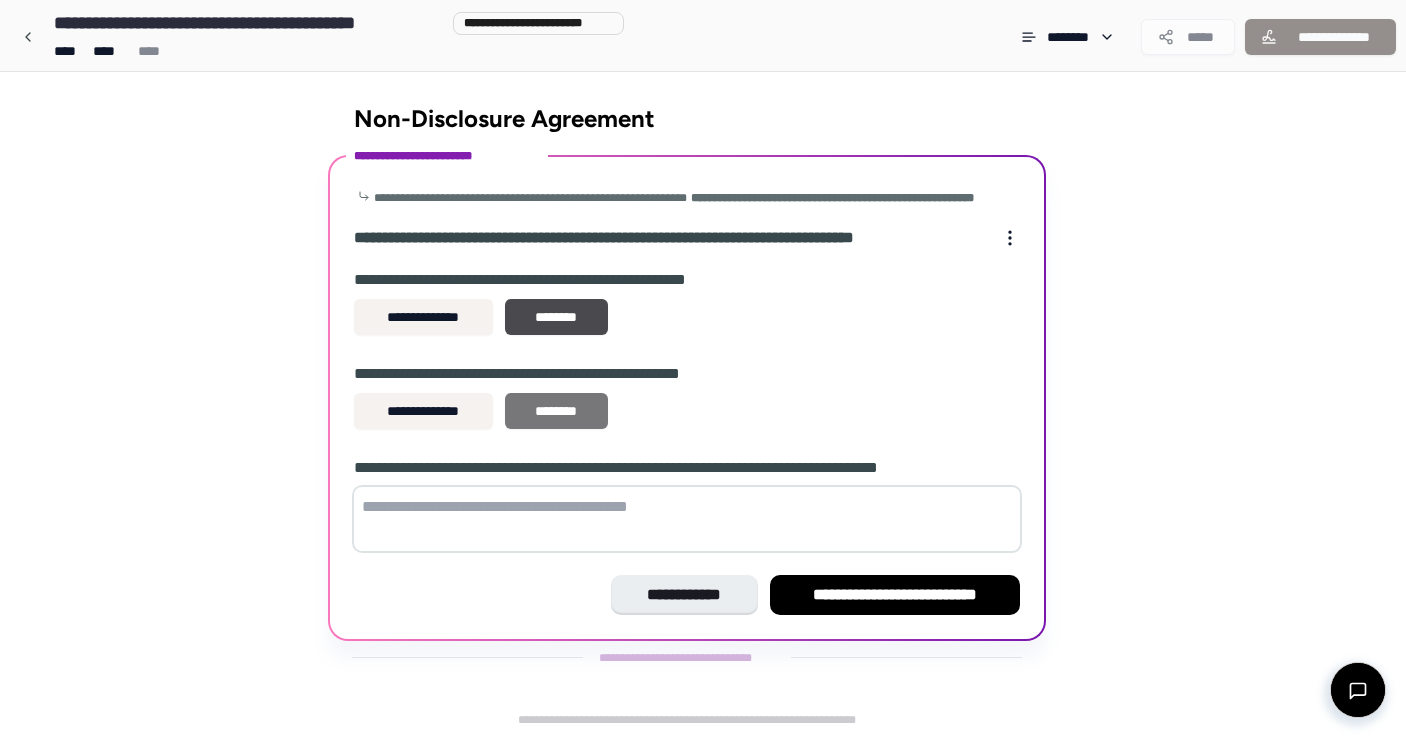 click on "********" at bounding box center (556, 411) 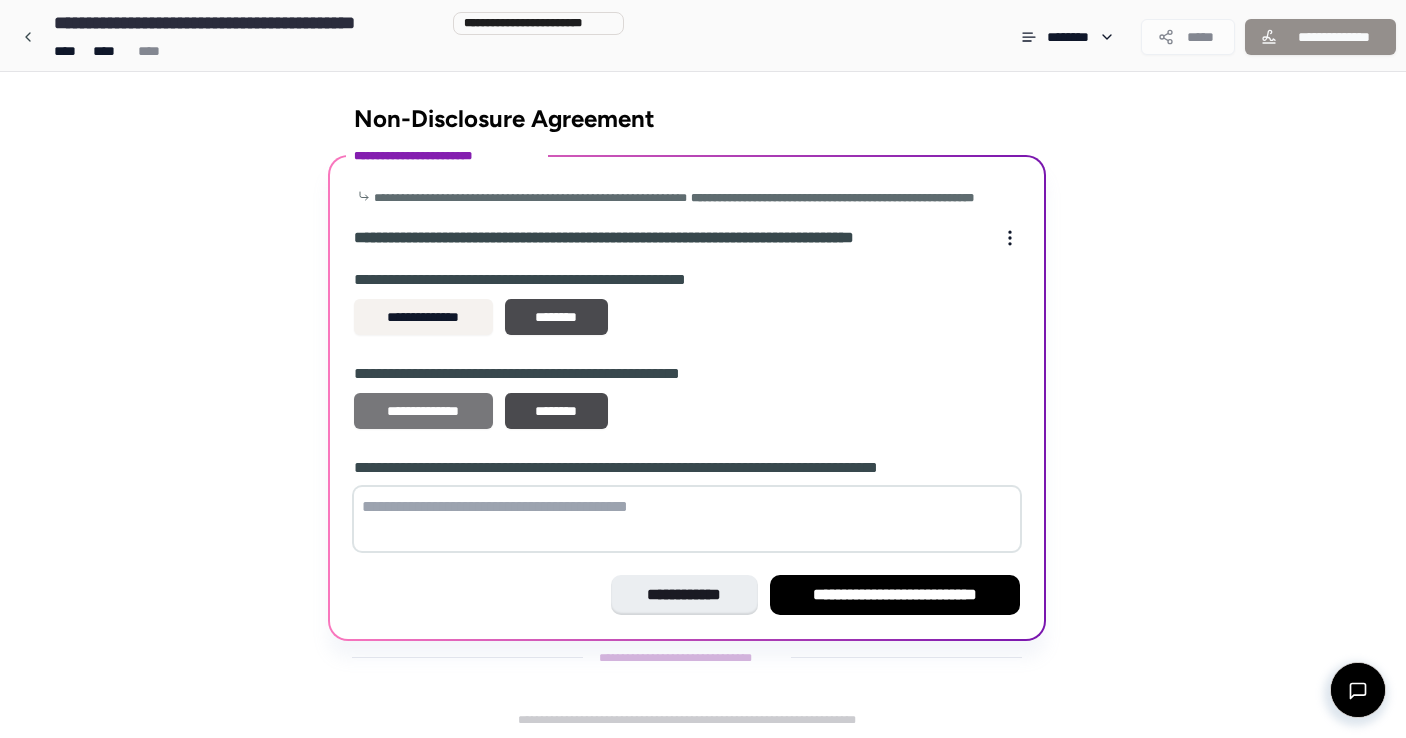 click on "**********" at bounding box center (423, 411) 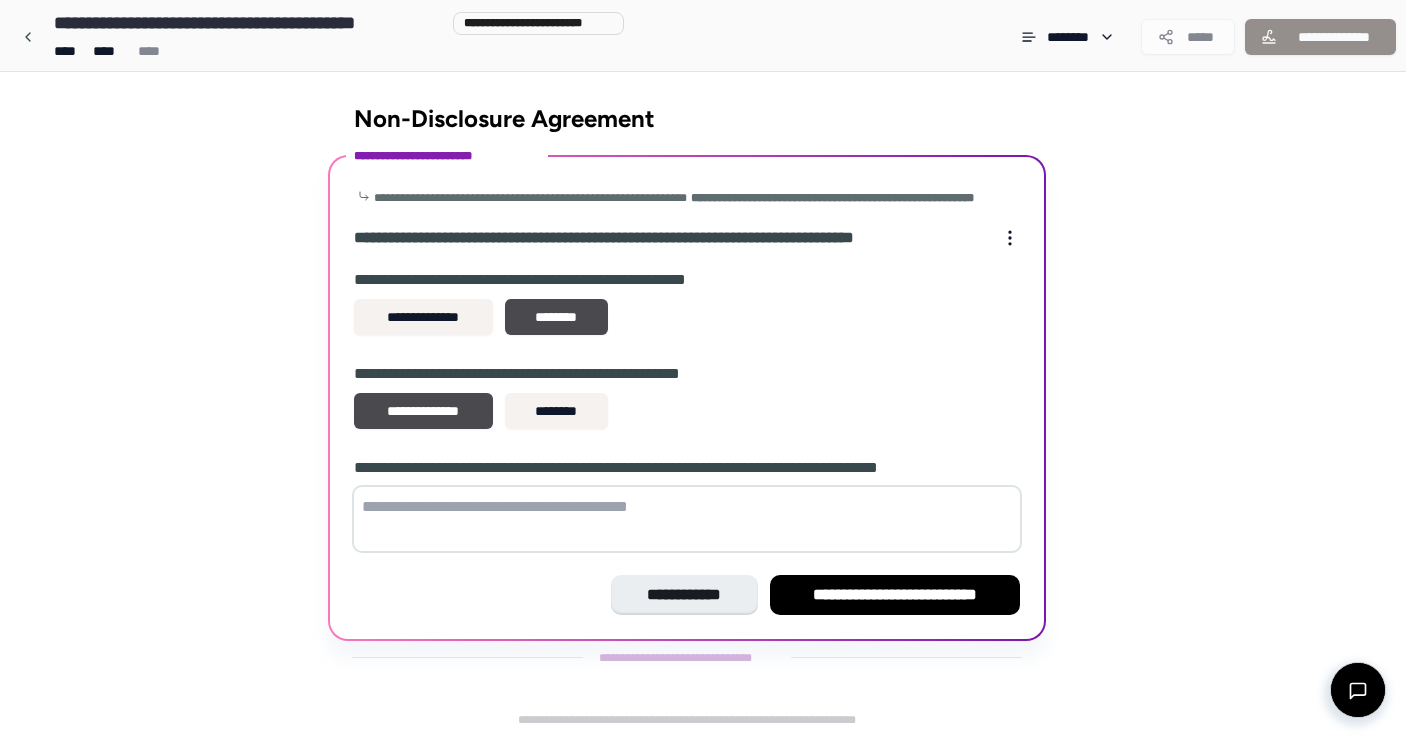 click at bounding box center [687, 519] 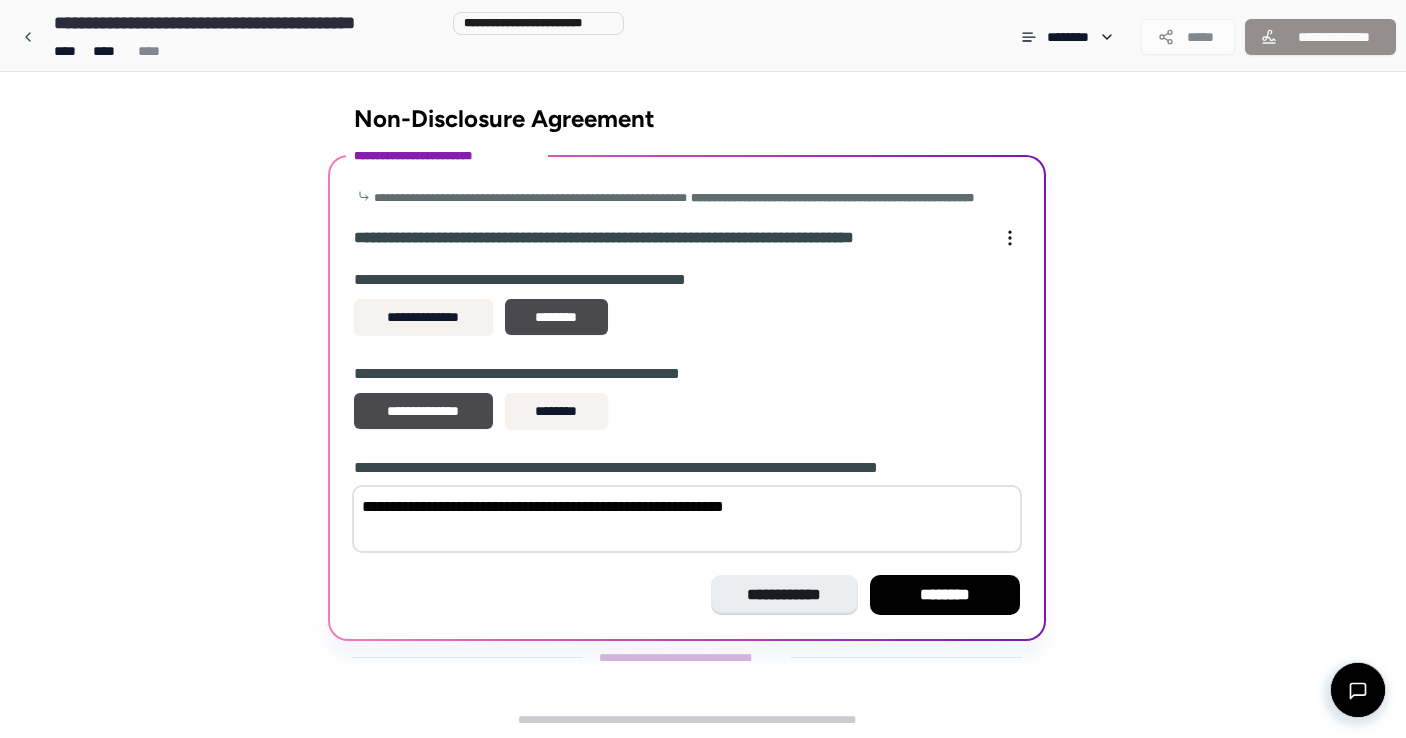 type on "**********" 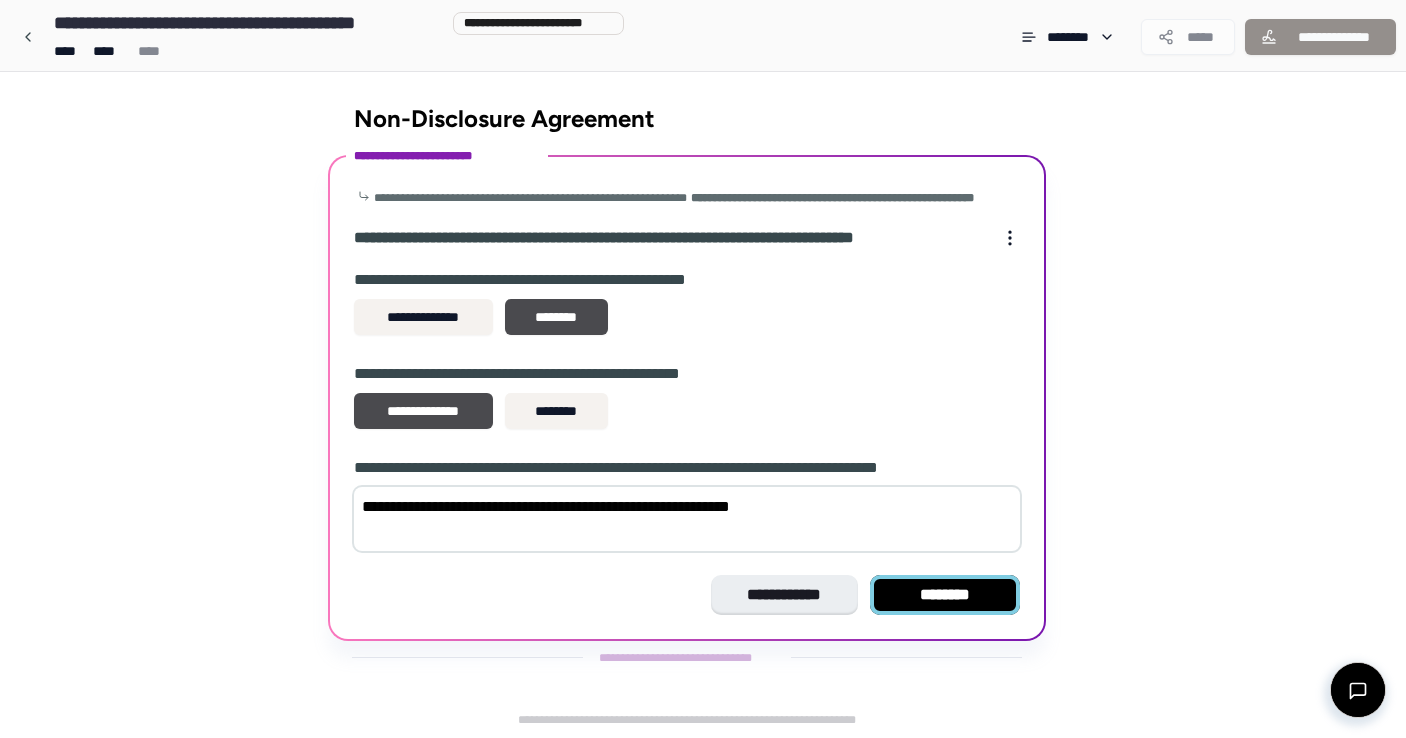 click on "********" at bounding box center (945, 595) 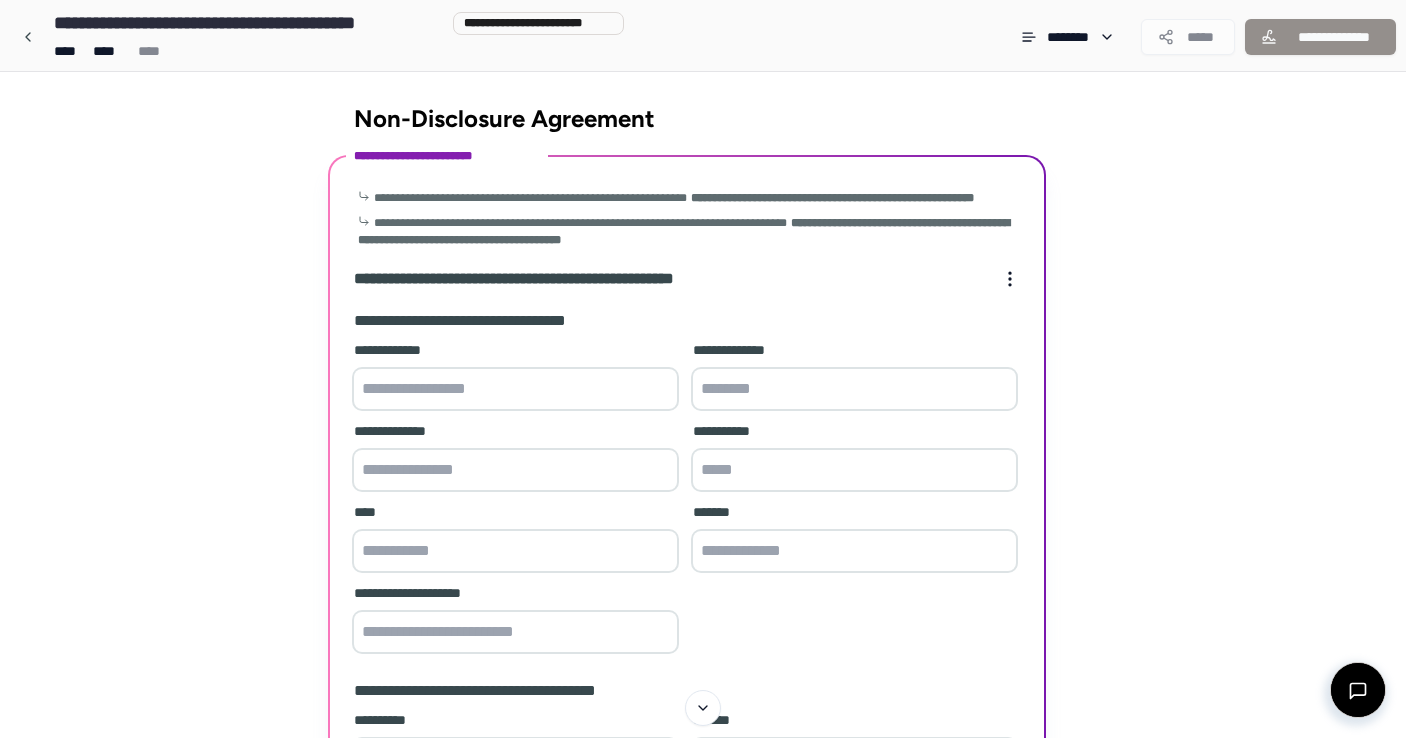scroll, scrollTop: 4, scrollLeft: 0, axis: vertical 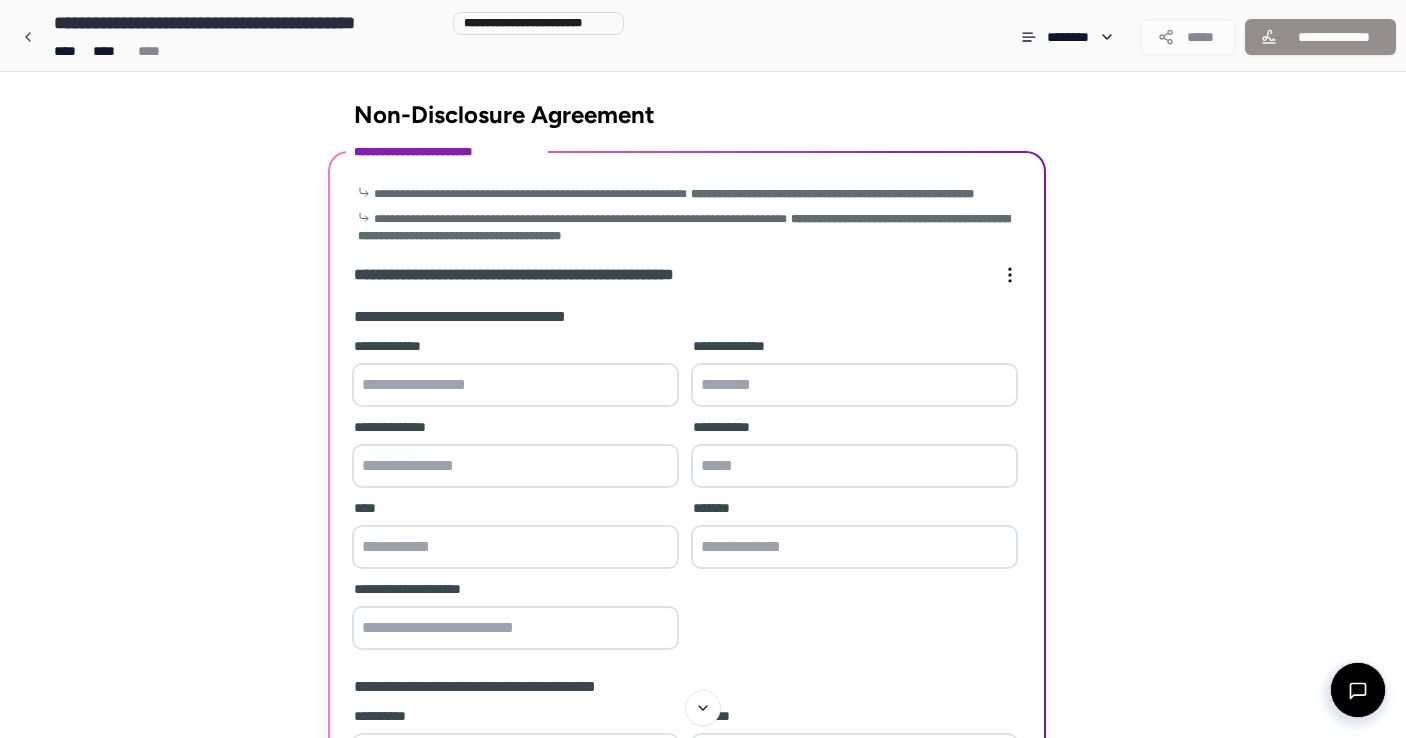 click at bounding box center [515, 385] 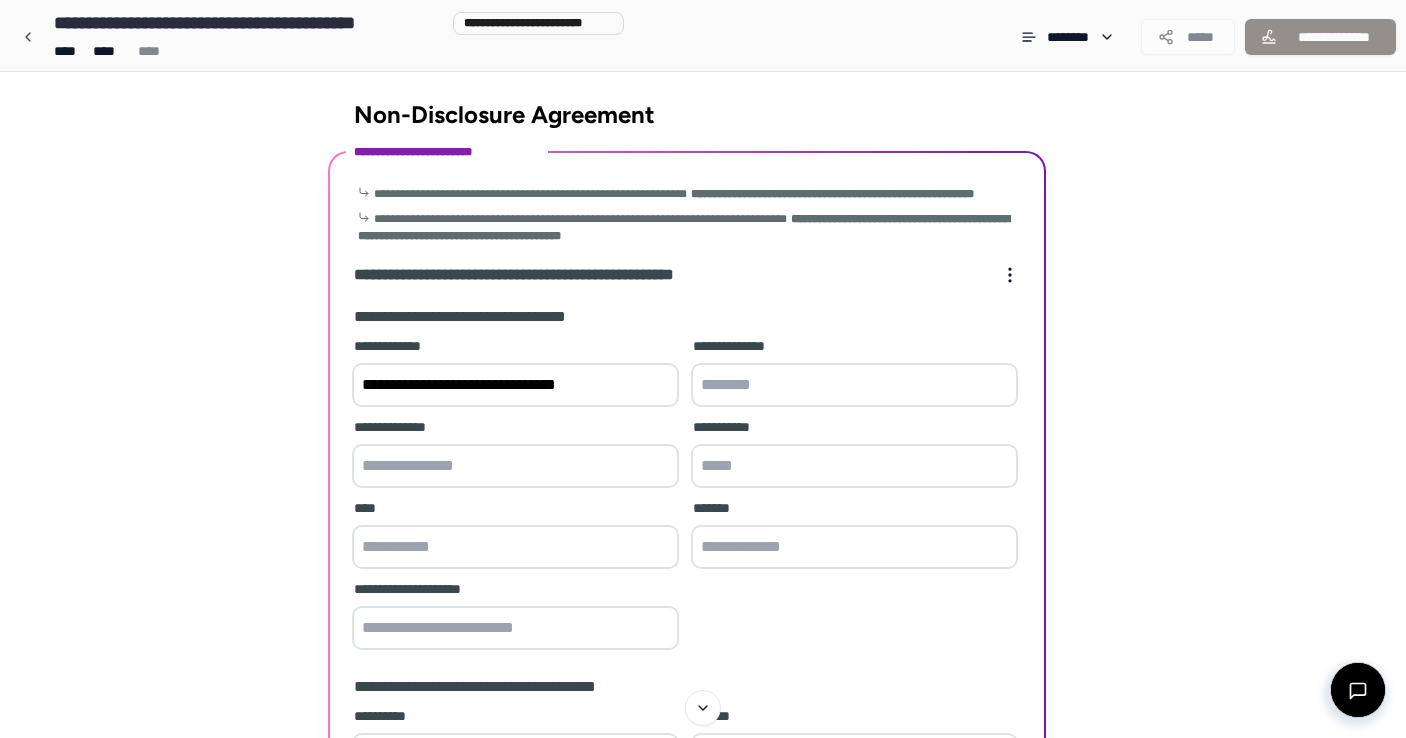 type on "**********" 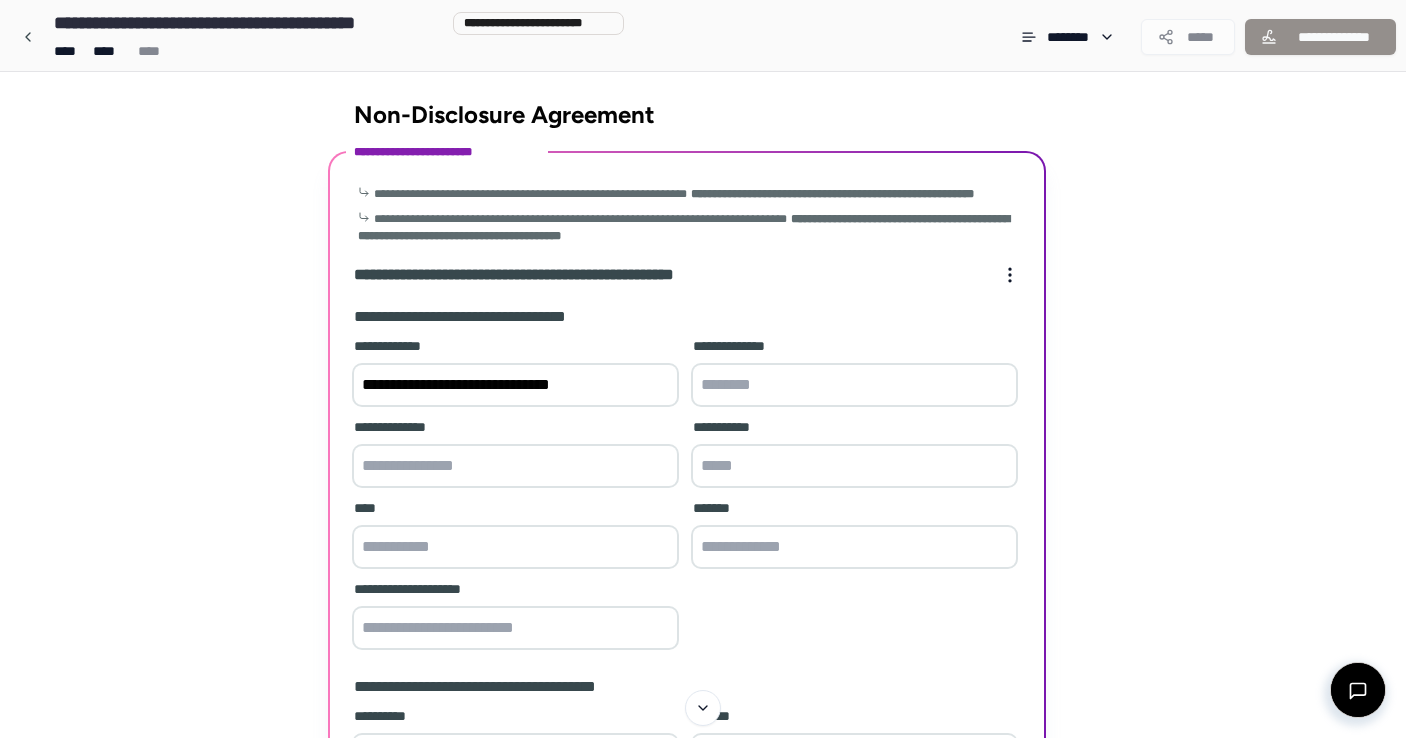 click on "**********" at bounding box center [515, 455] 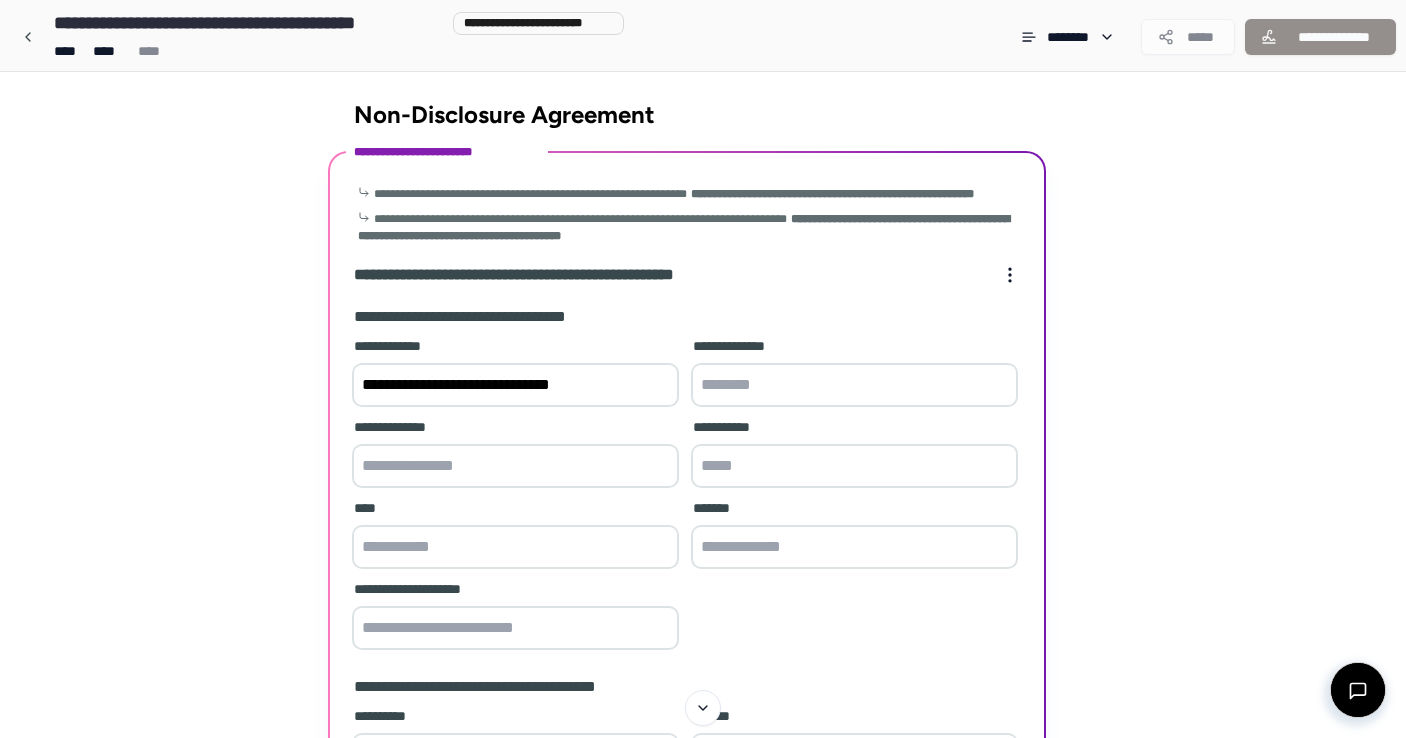 click at bounding box center [515, 466] 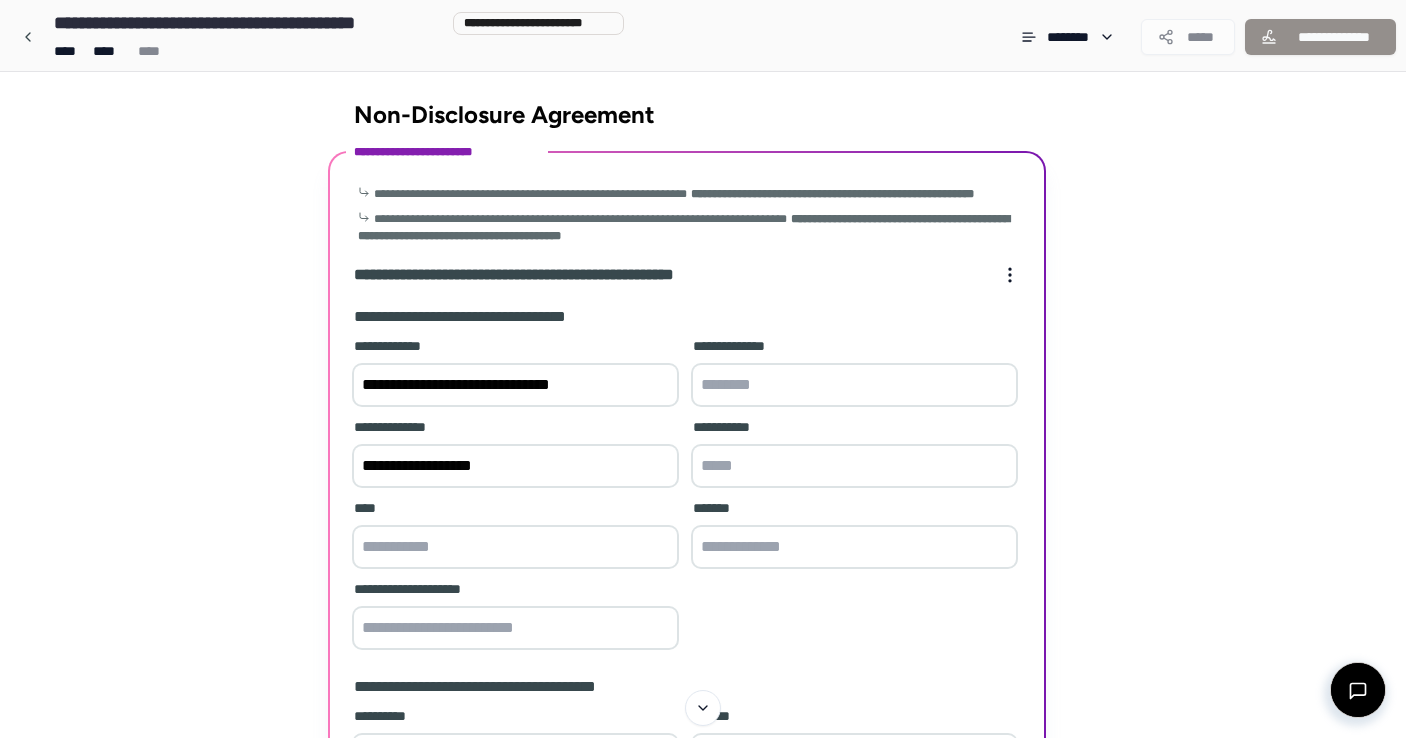 type on "**********" 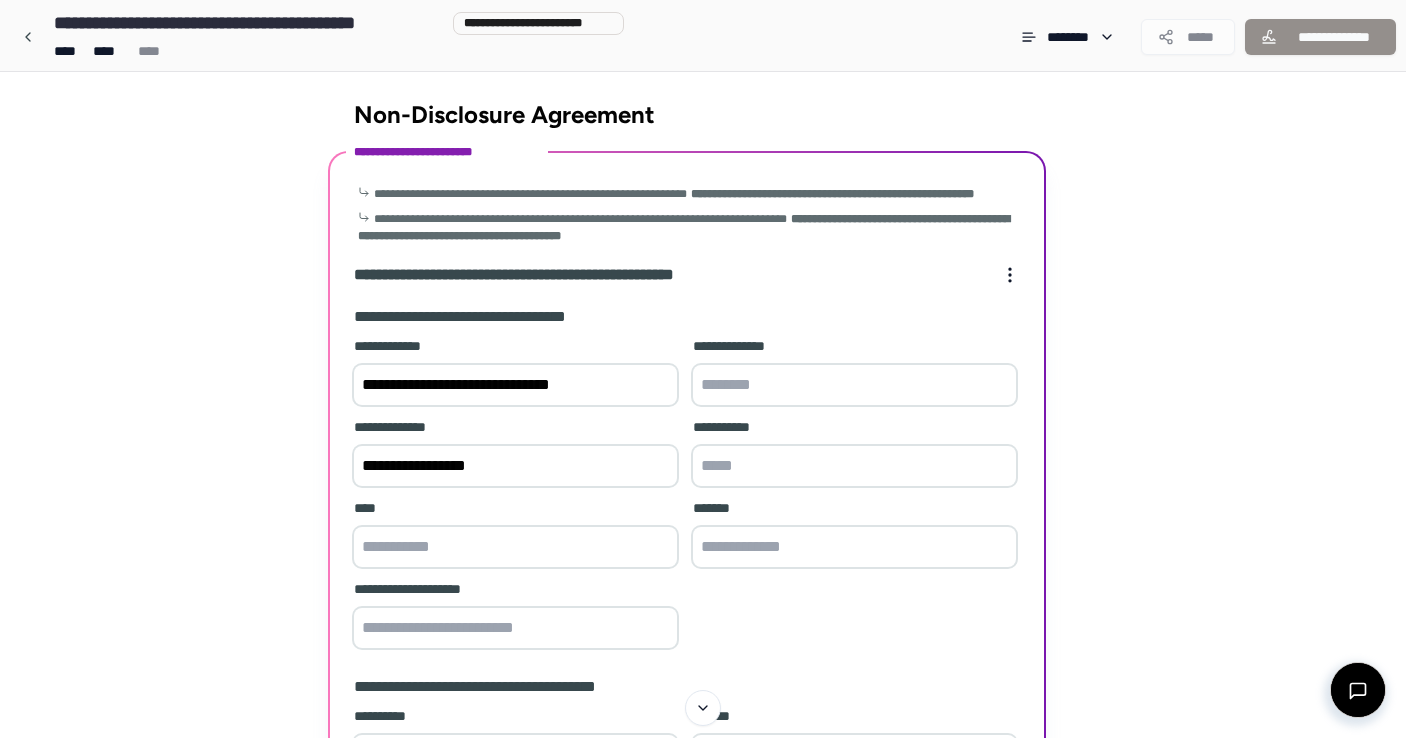 click at bounding box center [515, 547] 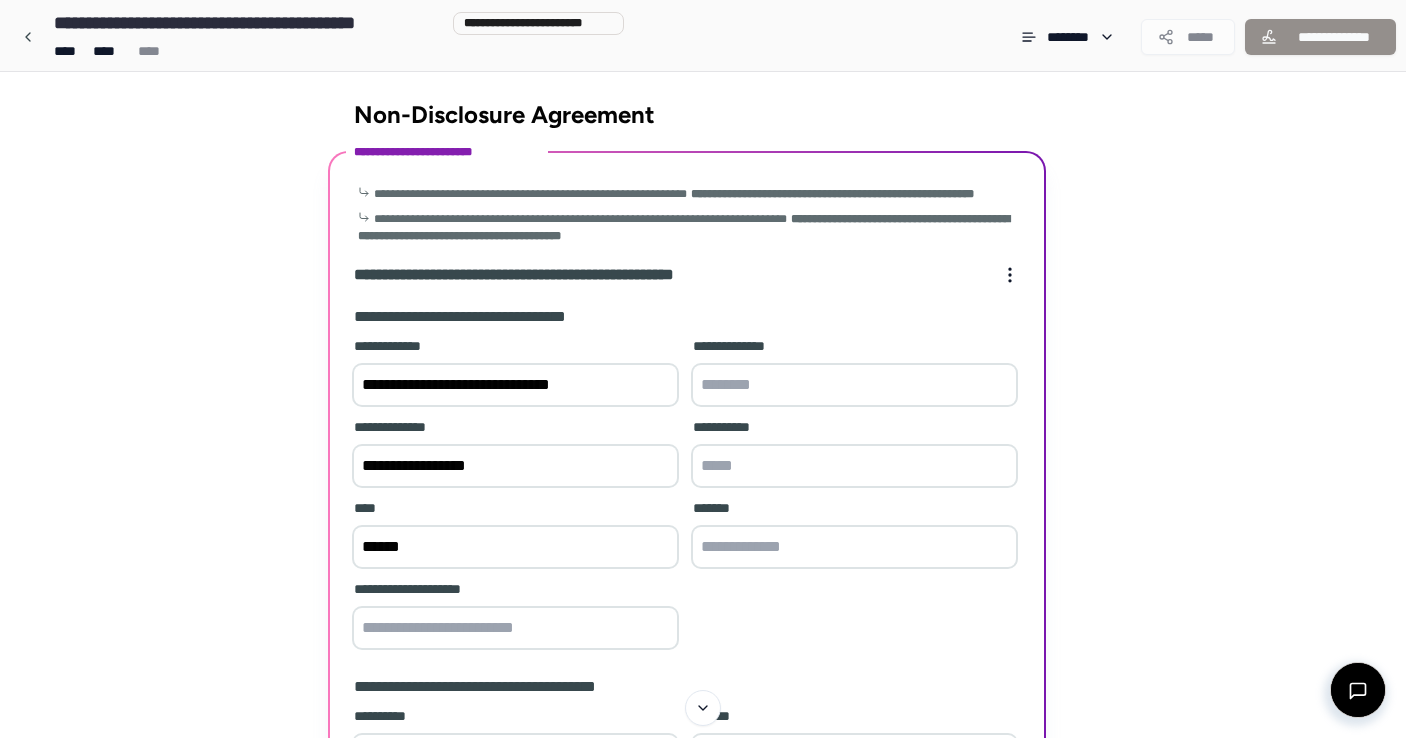 type on "******" 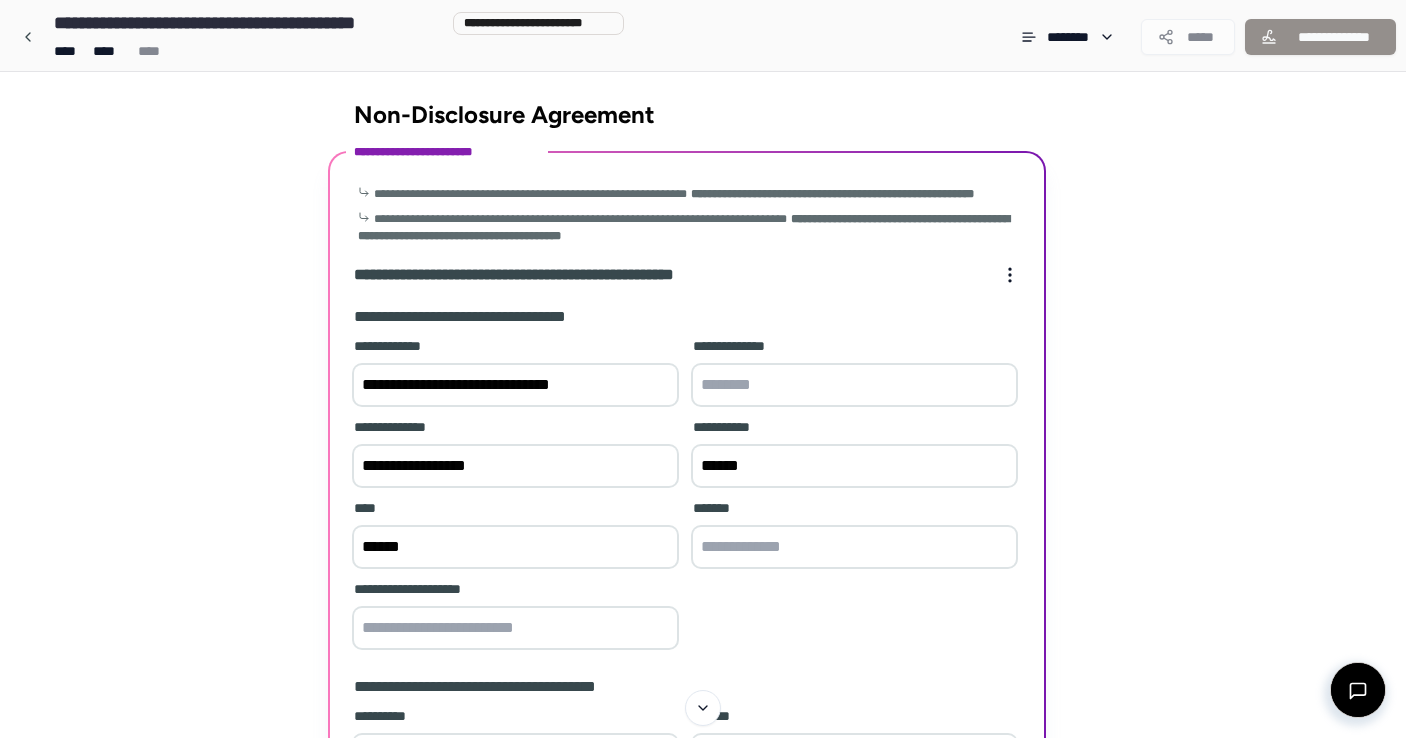 type on "*****" 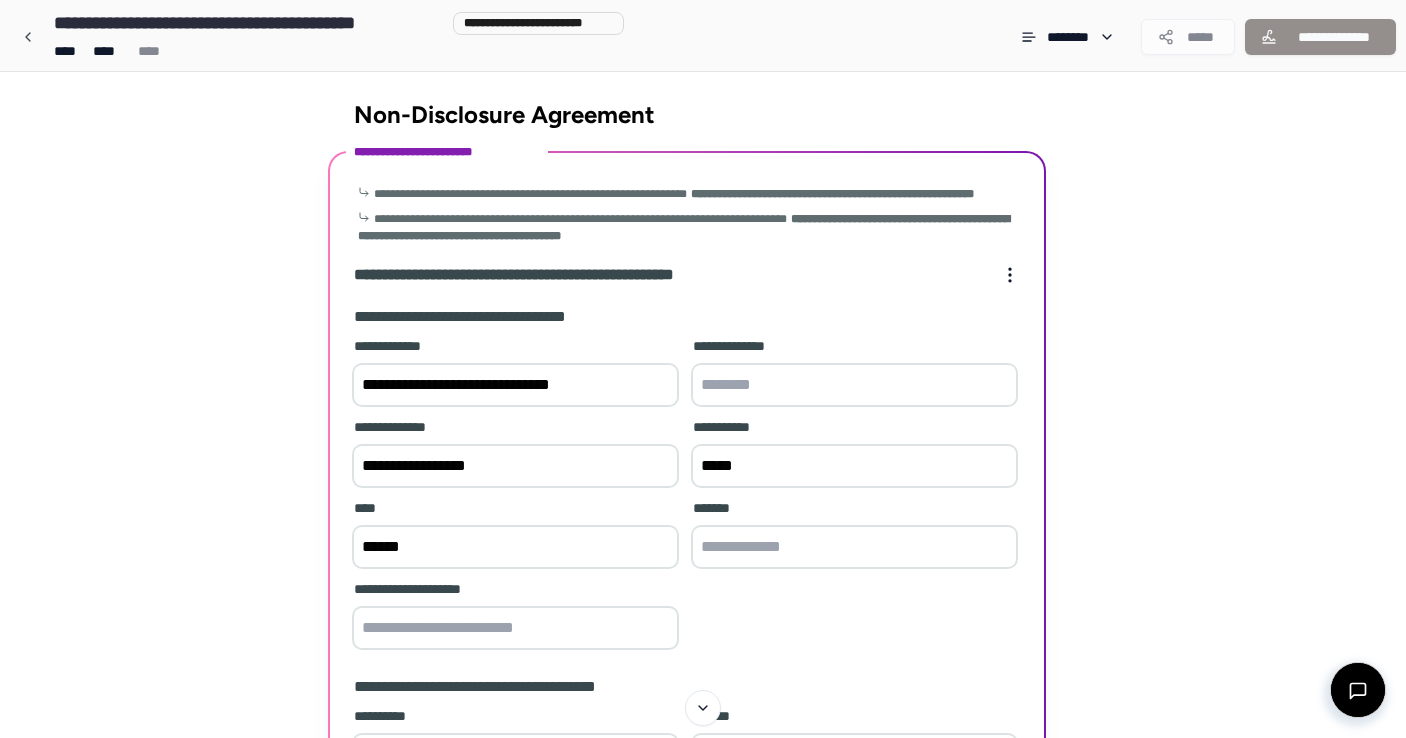 click at bounding box center [854, 547] 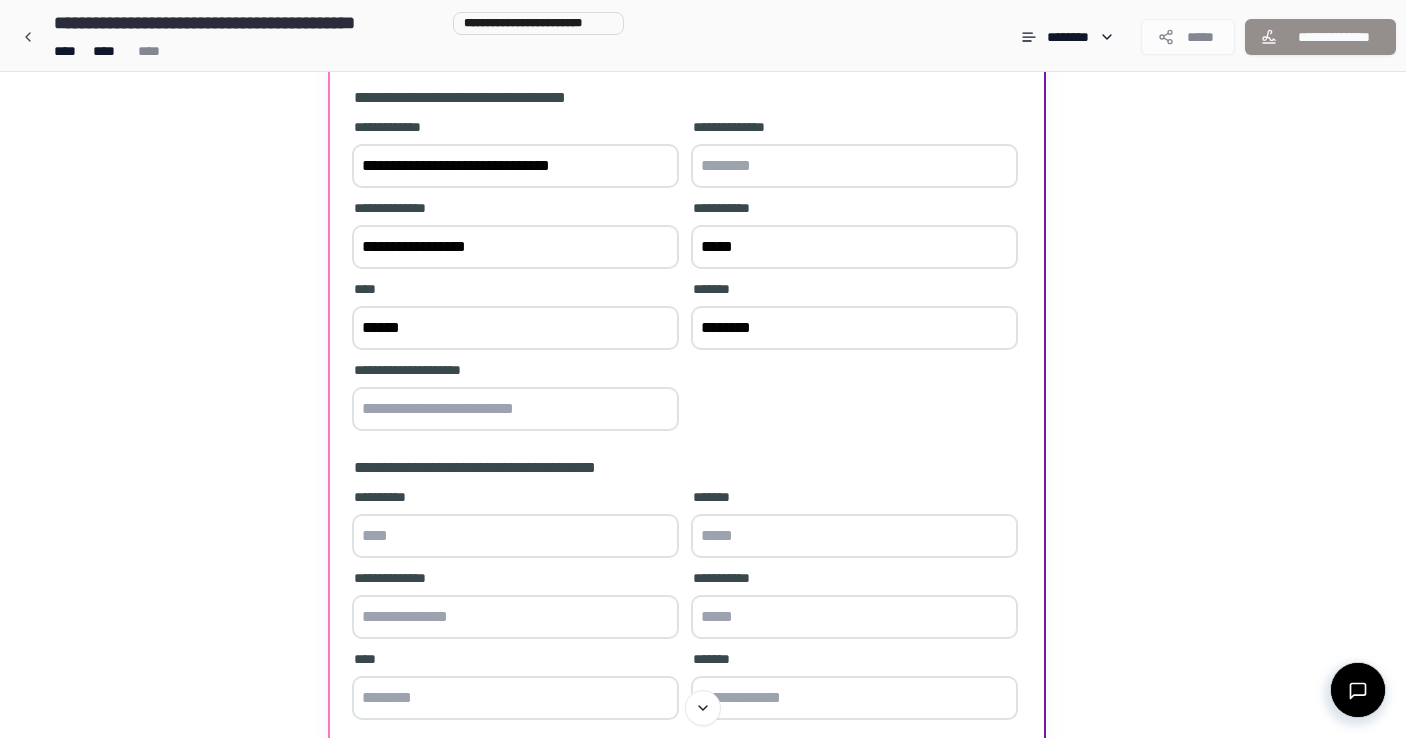 scroll, scrollTop: 225, scrollLeft: 0, axis: vertical 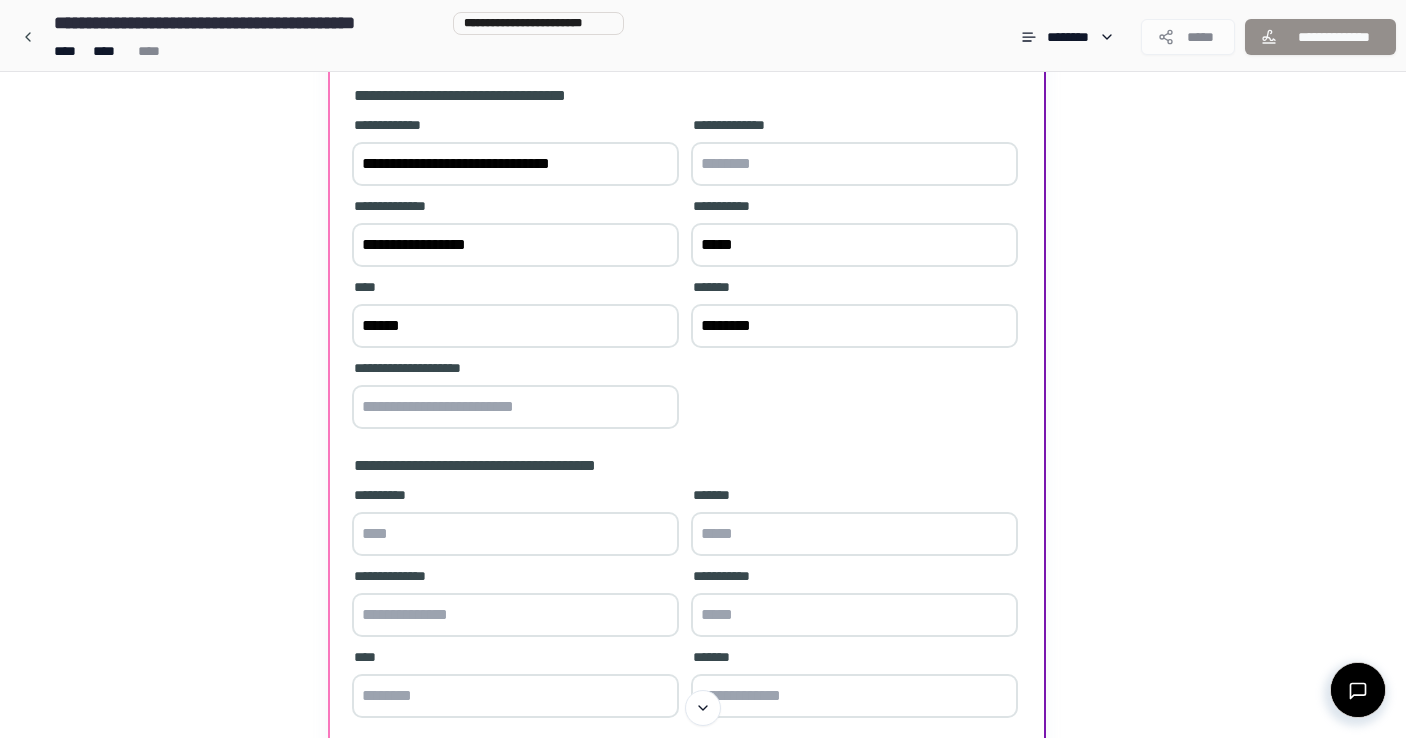 type on "*******" 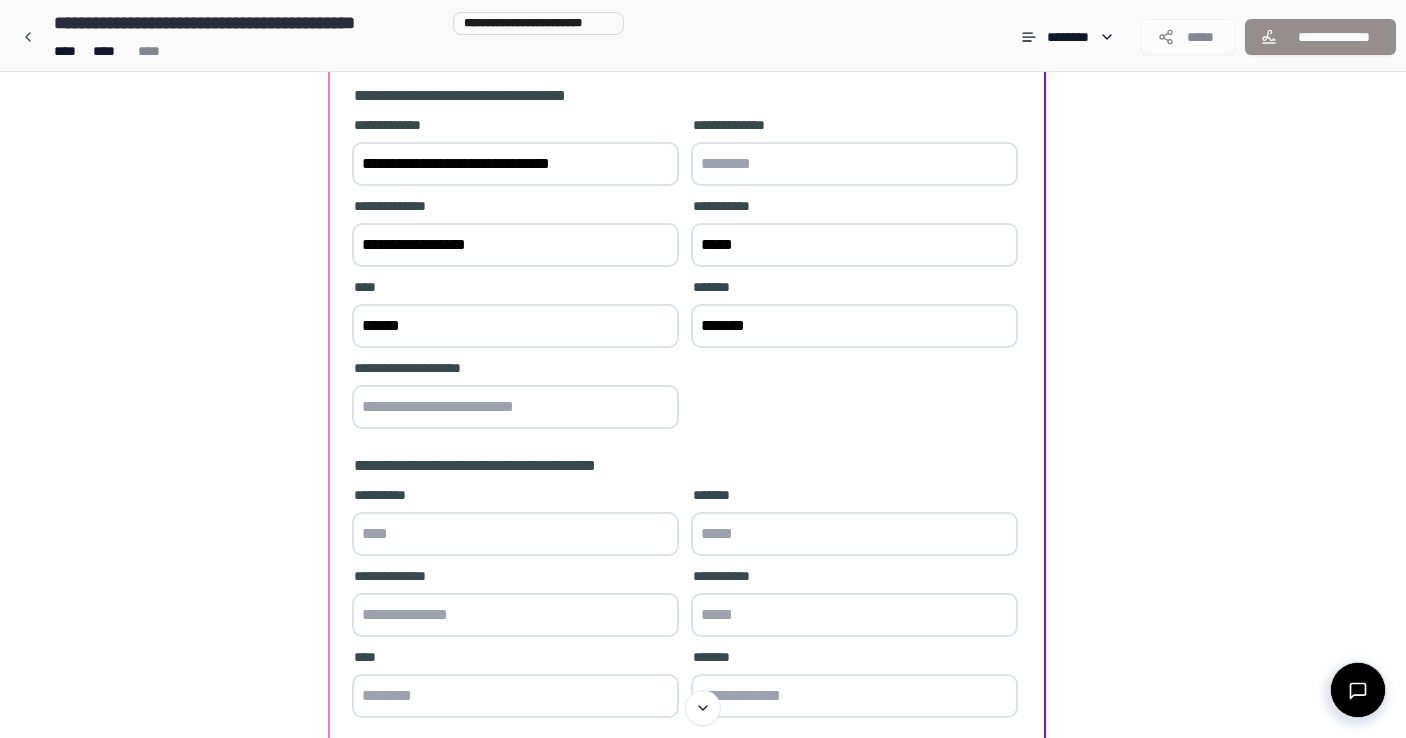 click at bounding box center [515, 407] 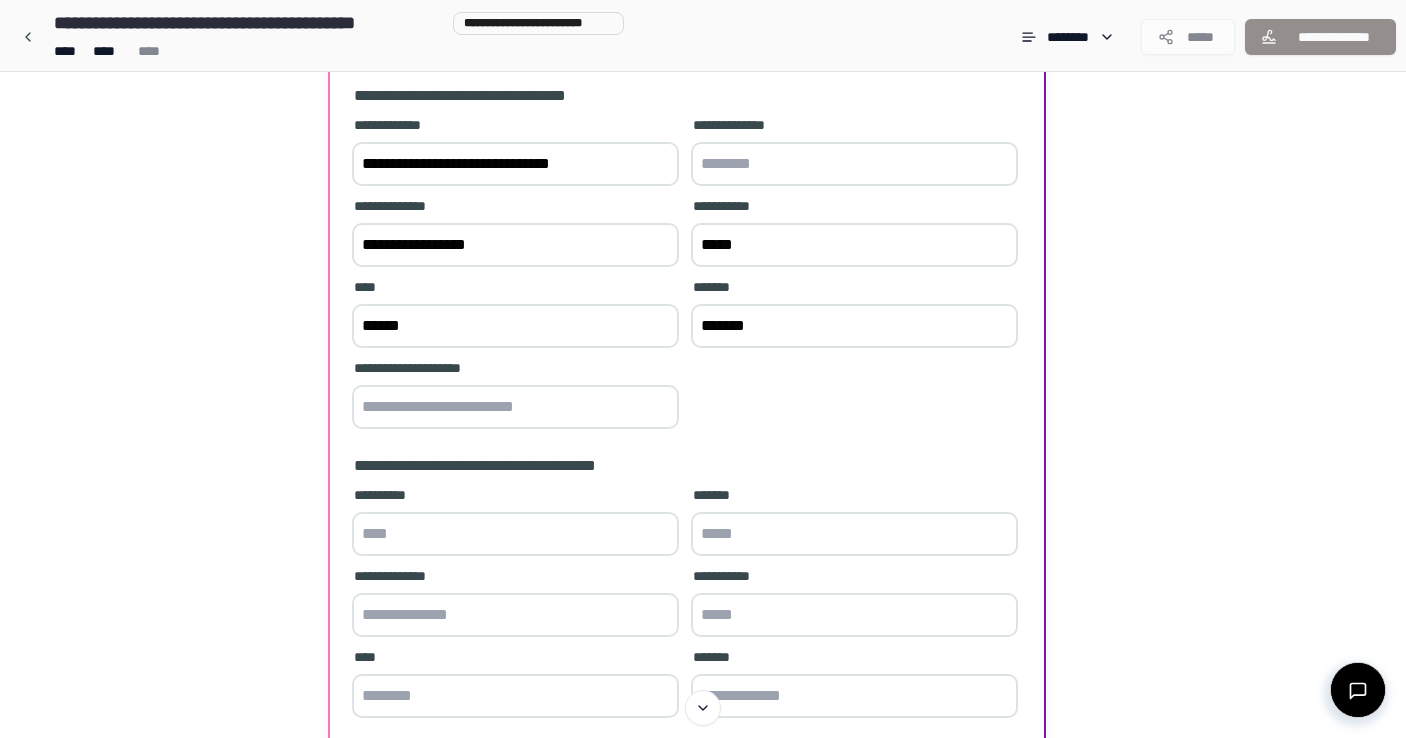 type on "*" 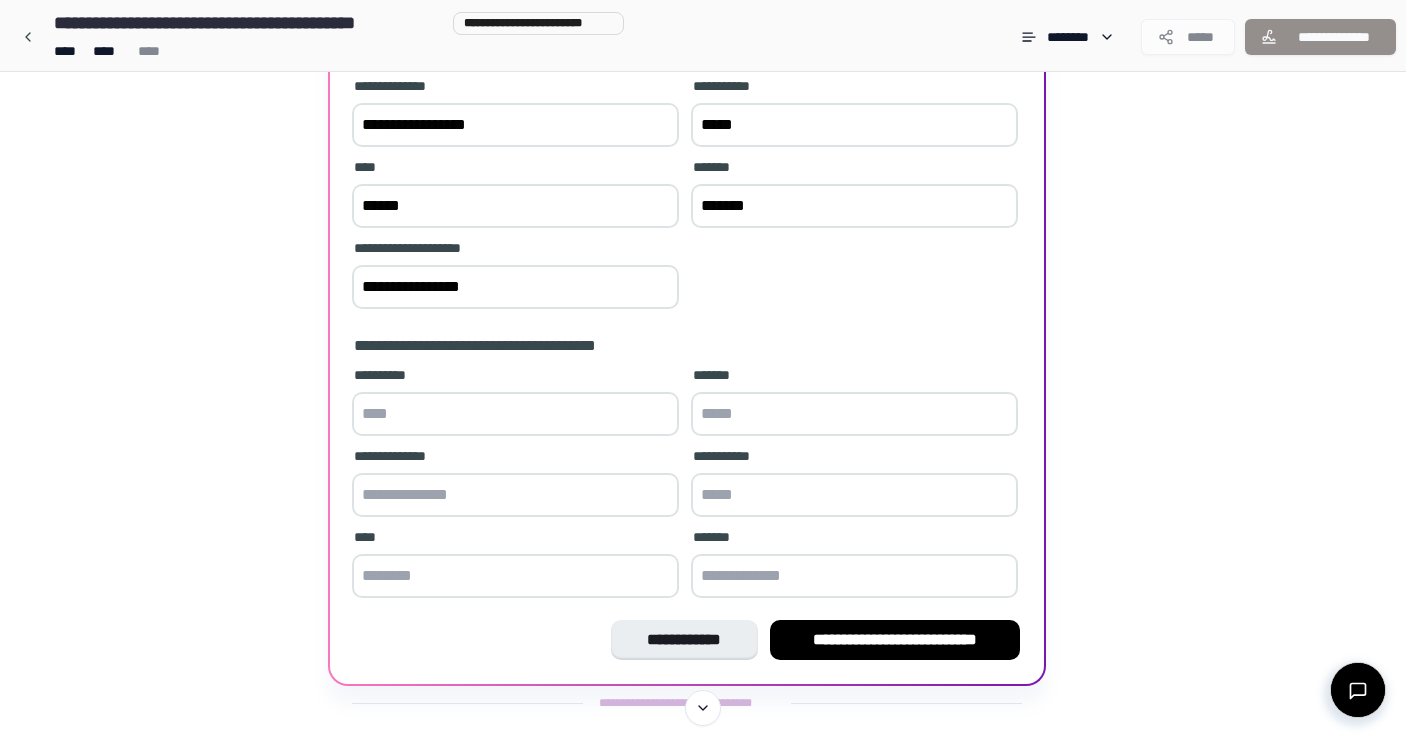 scroll, scrollTop: 349, scrollLeft: 0, axis: vertical 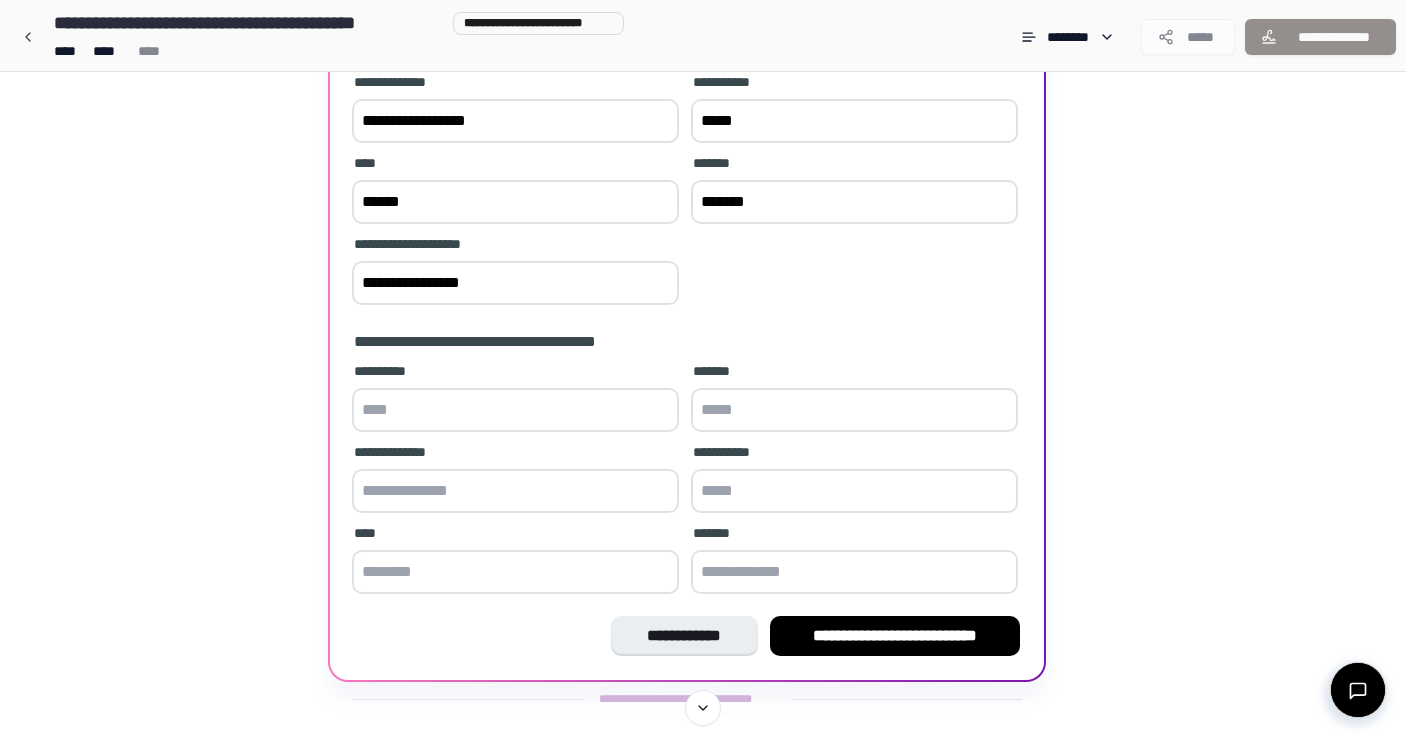 type on "**********" 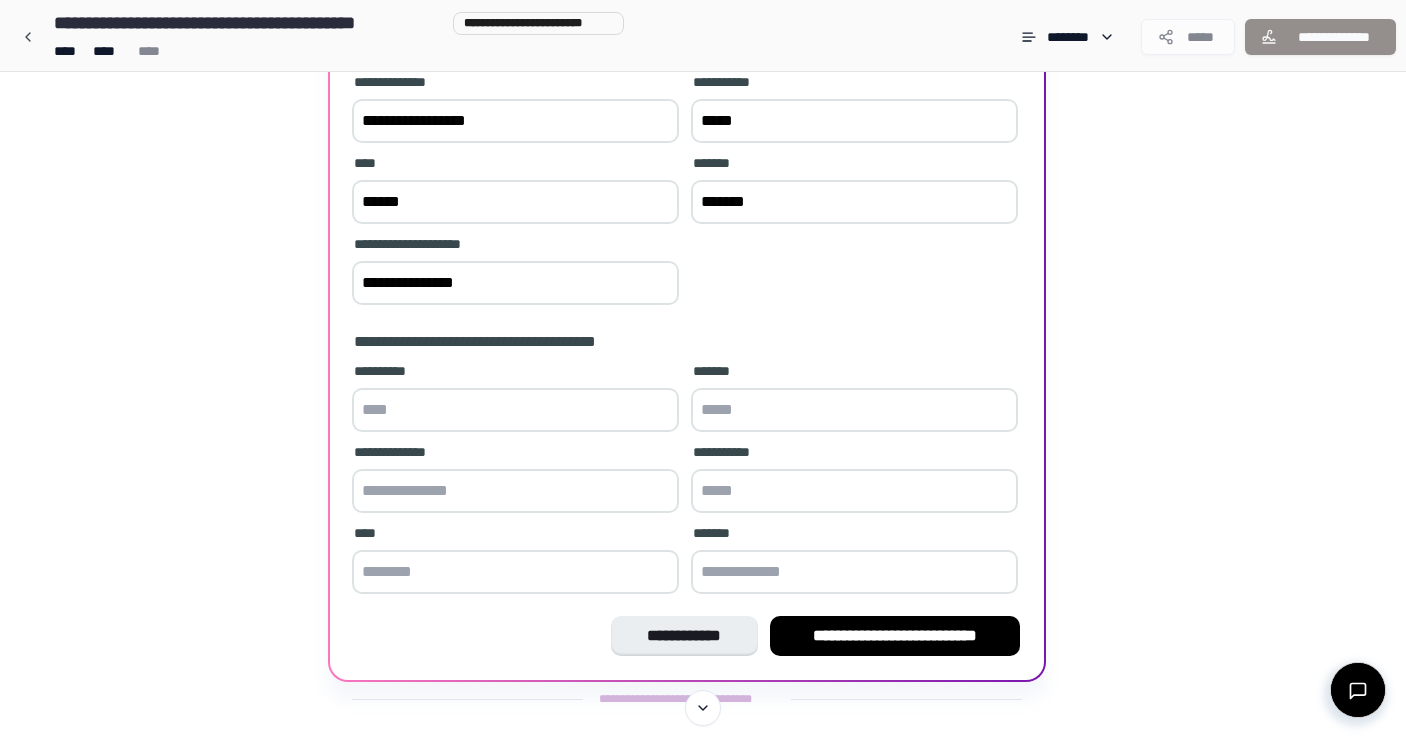 click at bounding box center [515, 410] 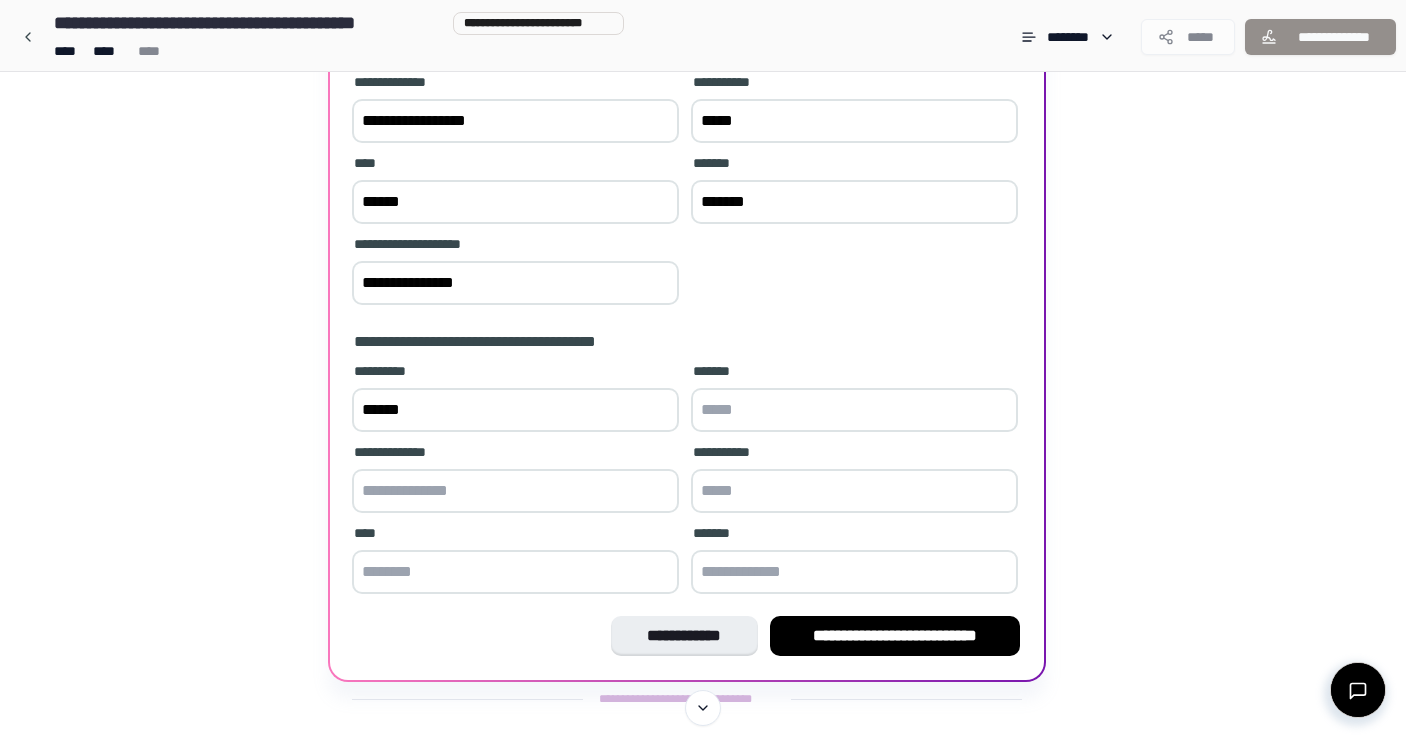 type on "*****" 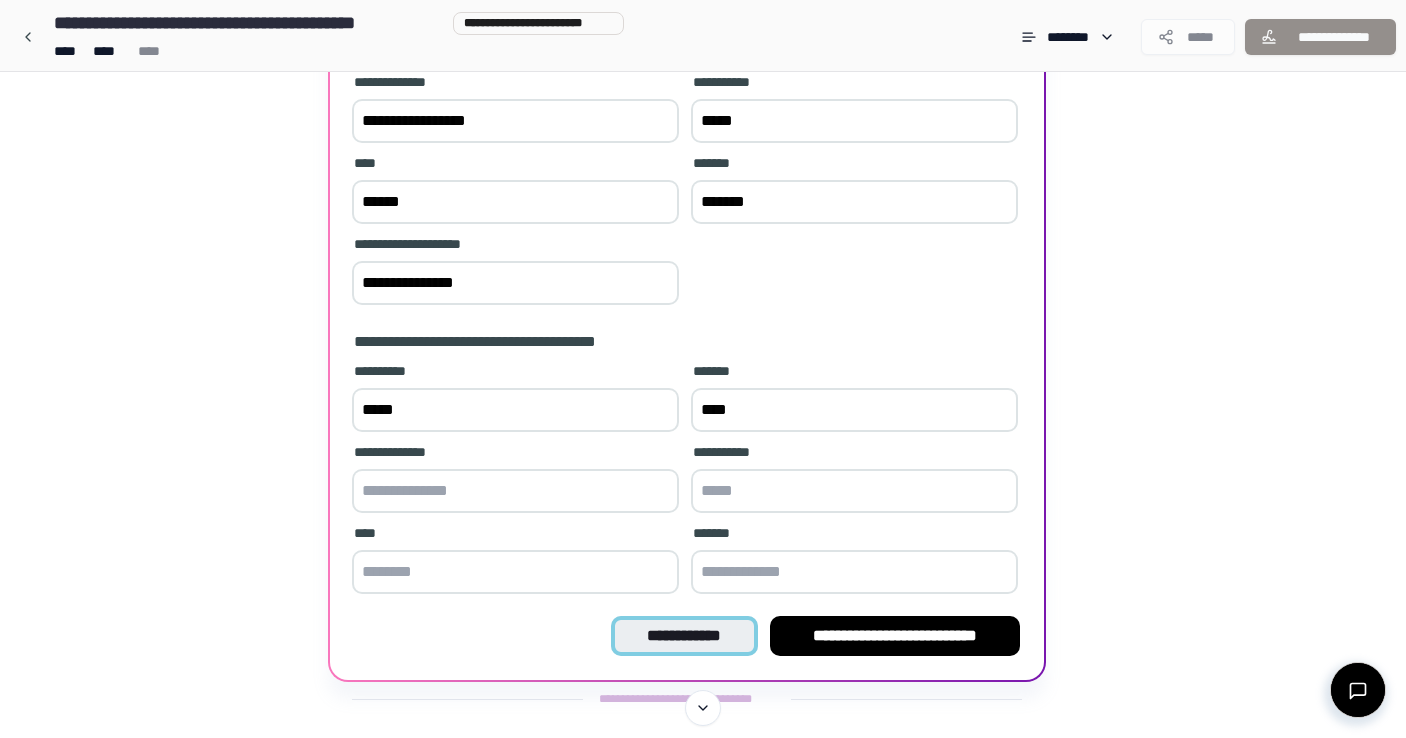 type on "****" 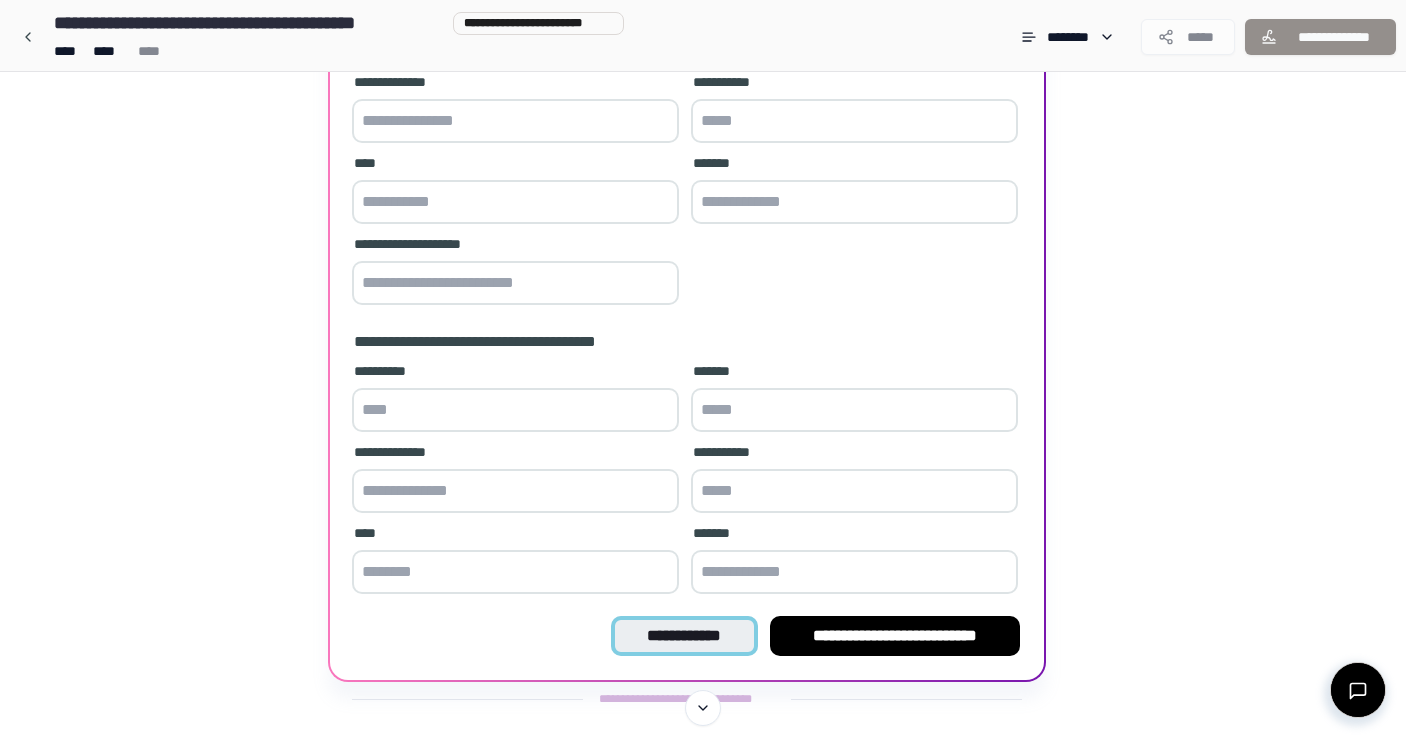 scroll, scrollTop: 0, scrollLeft: 0, axis: both 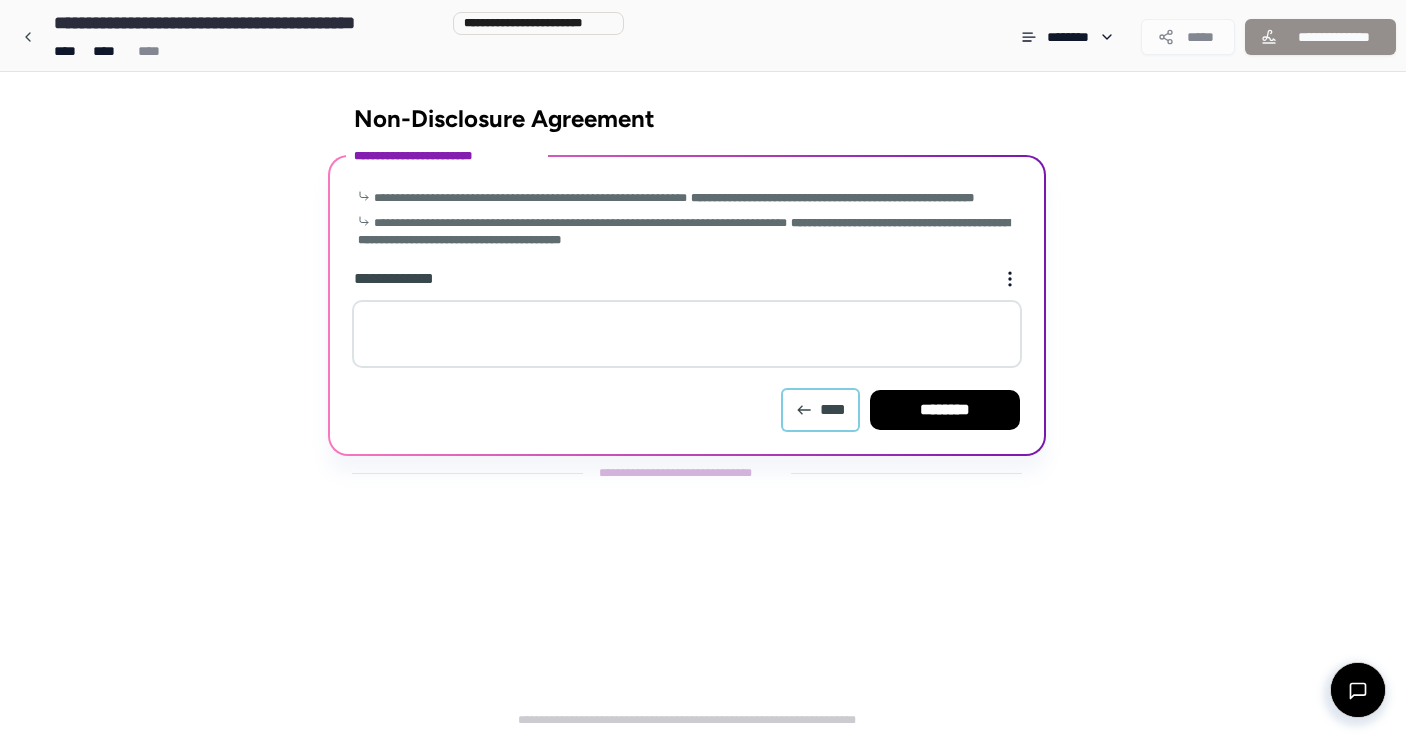 click 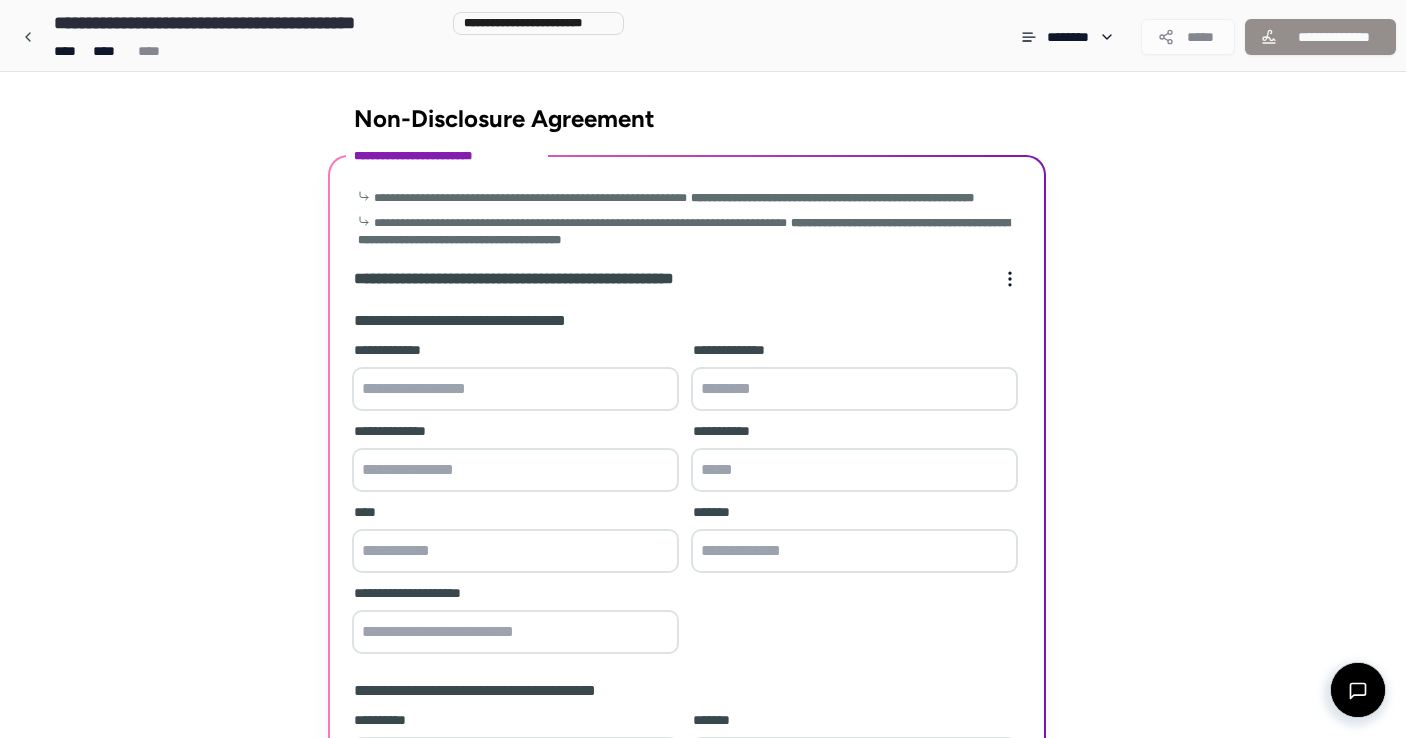 scroll, scrollTop: 389, scrollLeft: 0, axis: vertical 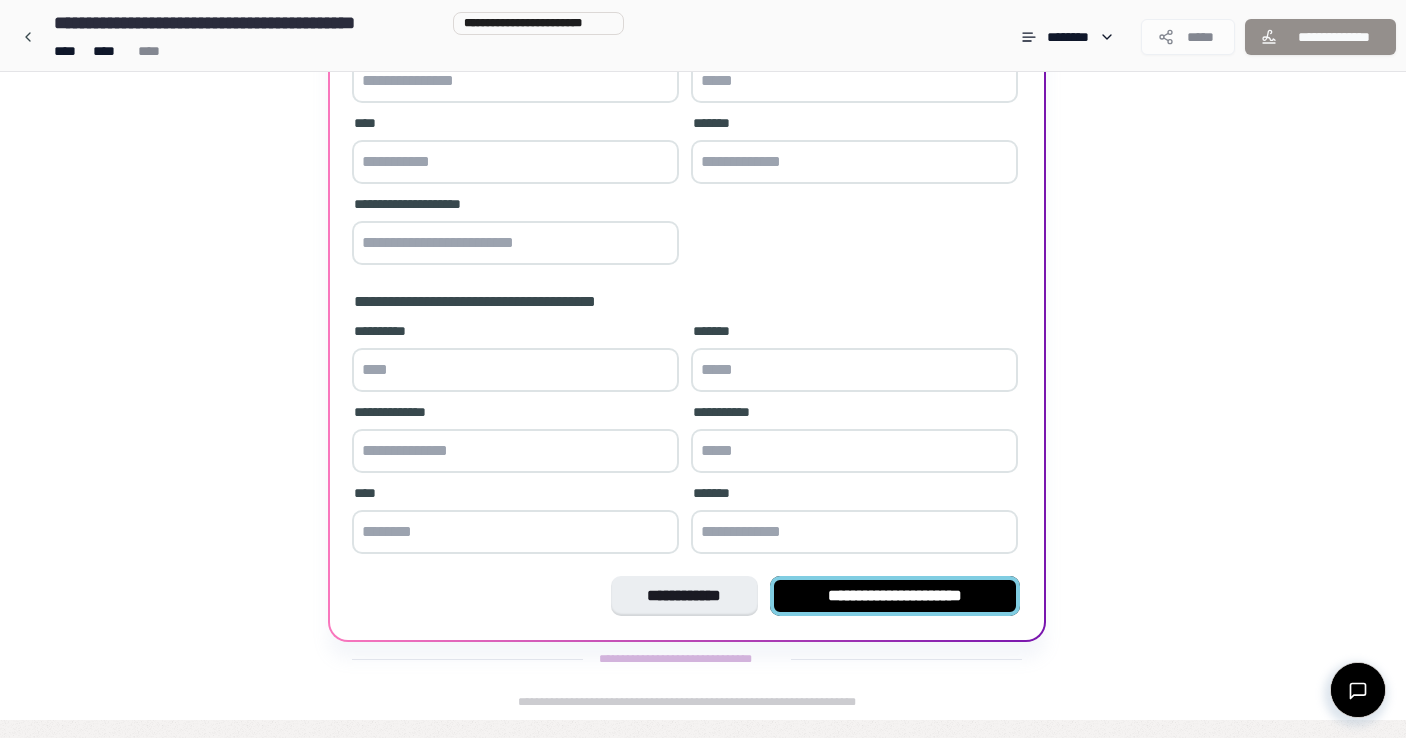 click on "**********" at bounding box center [895, 596] 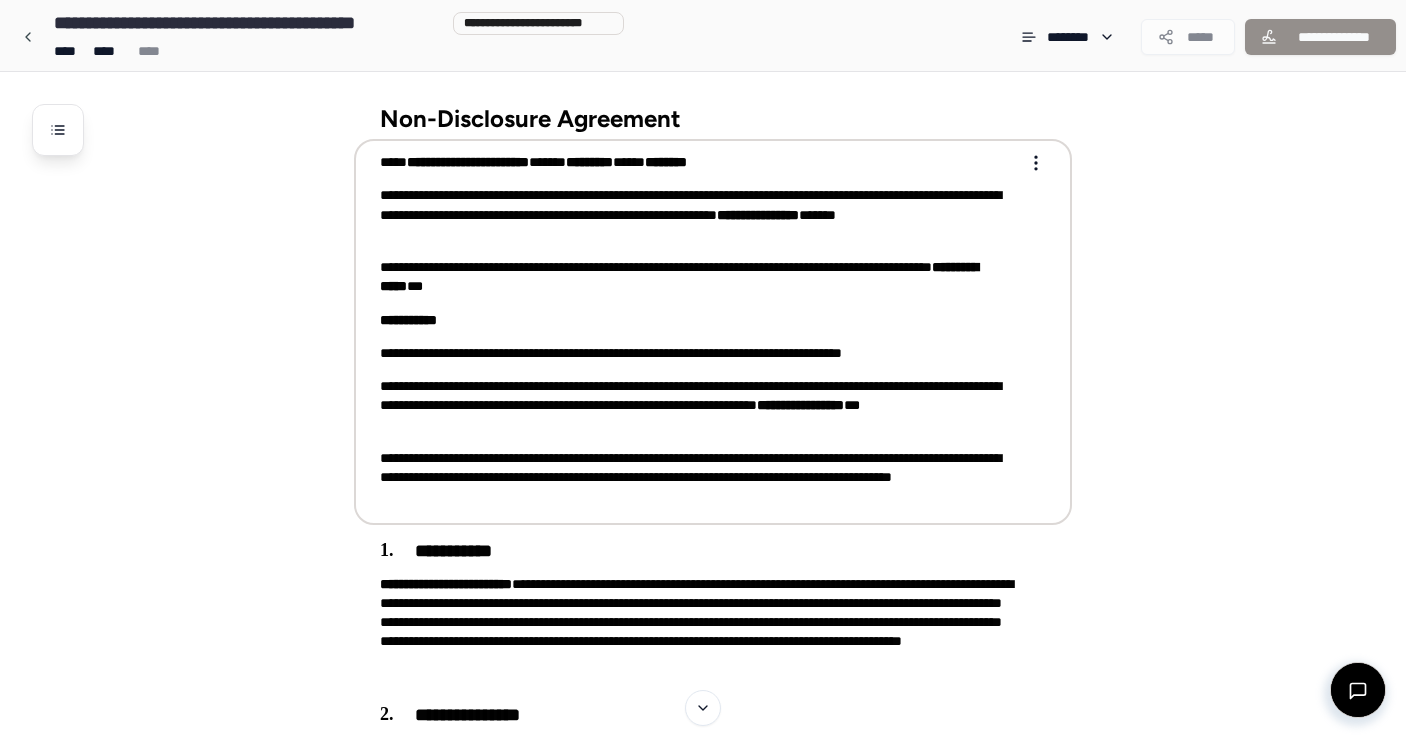 scroll, scrollTop: 806, scrollLeft: 0, axis: vertical 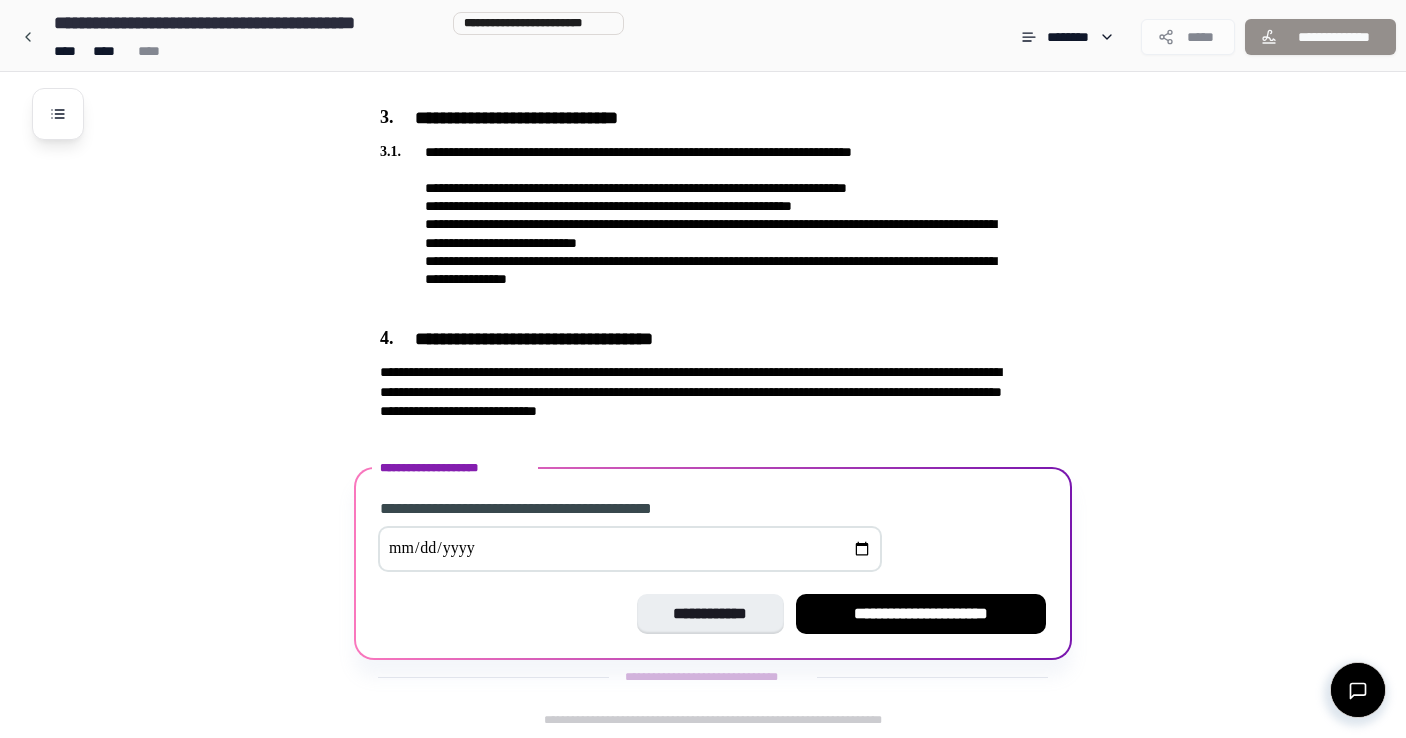 click at bounding box center [630, 549] 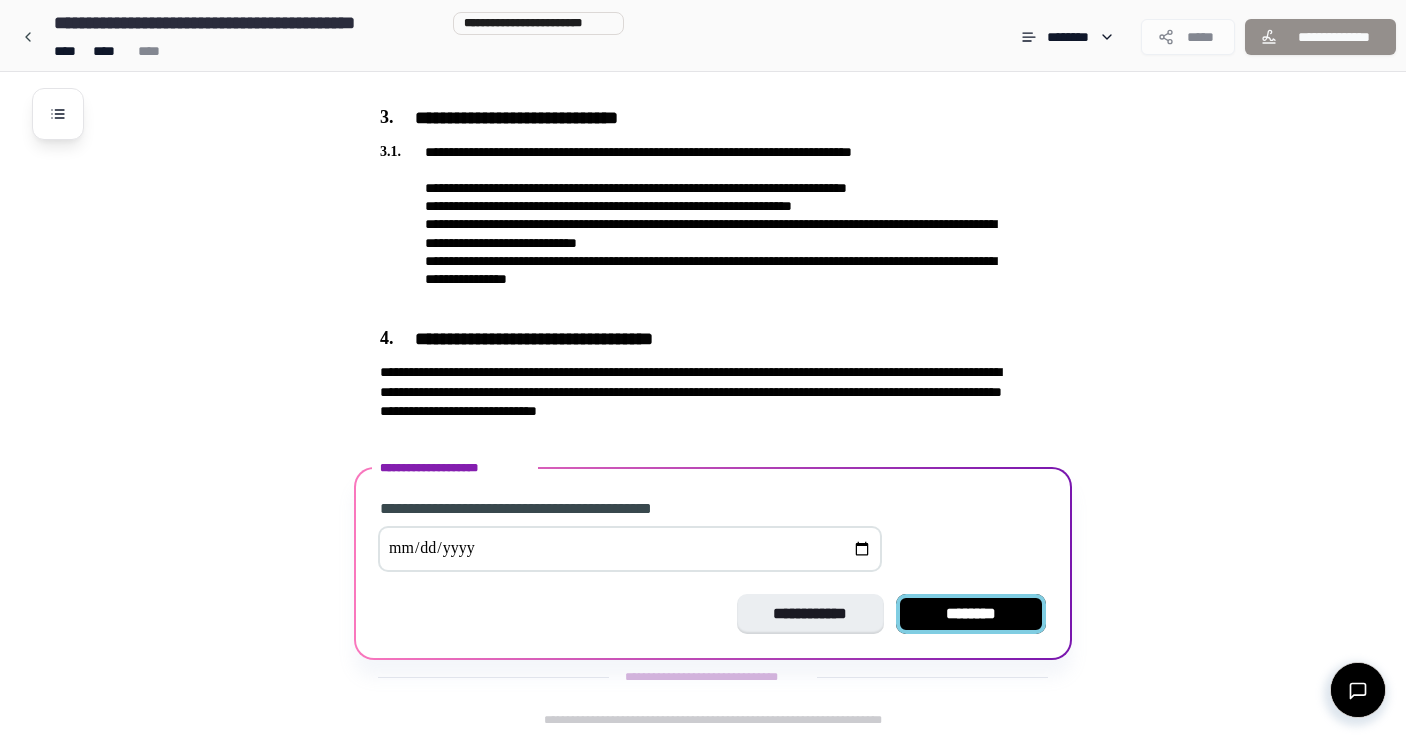 click on "********" at bounding box center (971, 614) 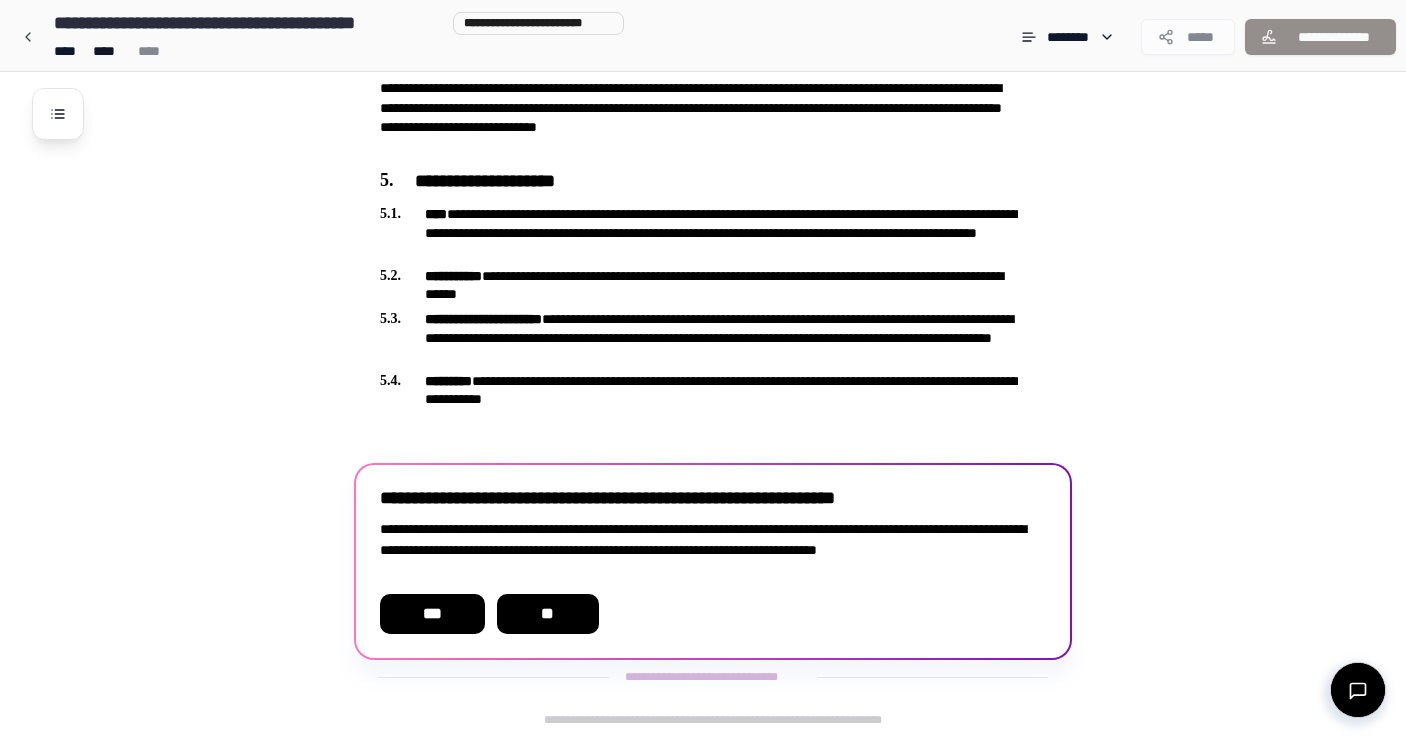scroll, scrollTop: 1086, scrollLeft: 0, axis: vertical 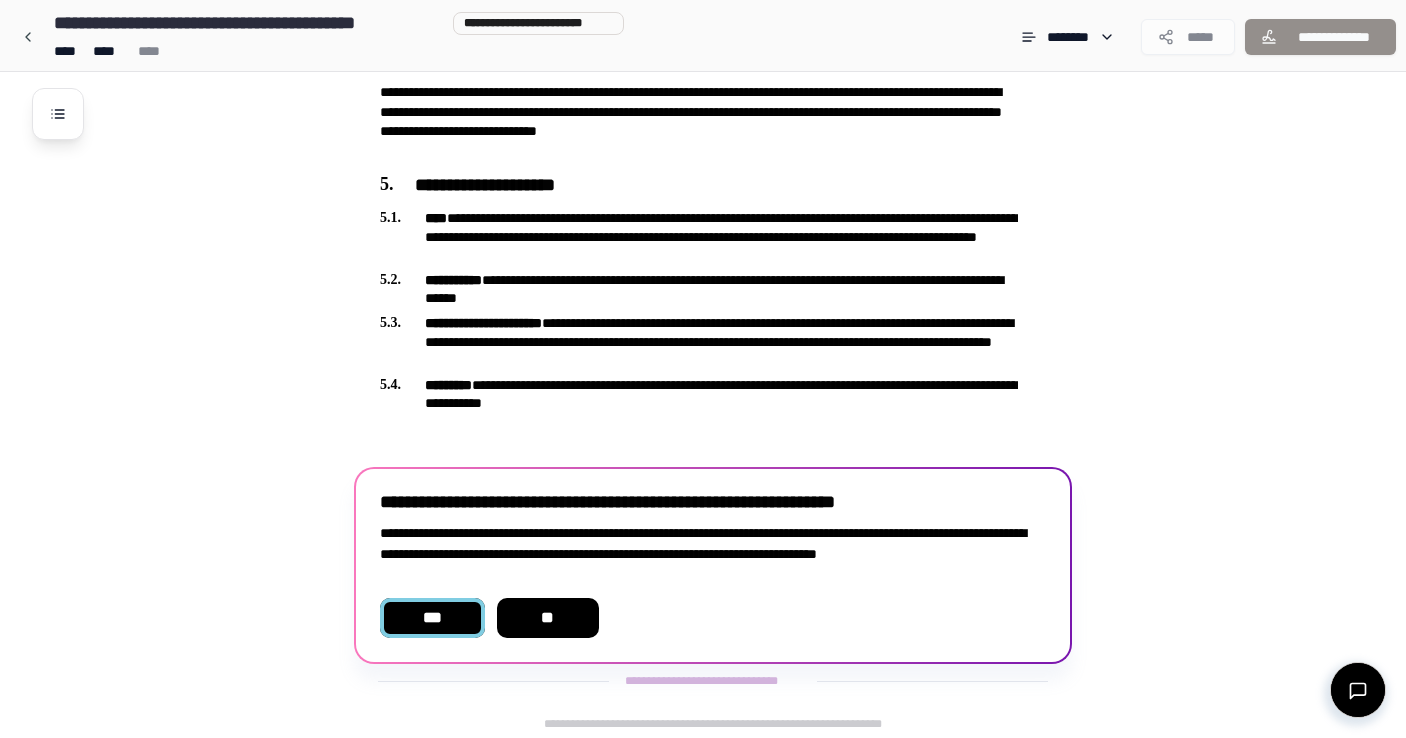 click on "***" at bounding box center [432, 618] 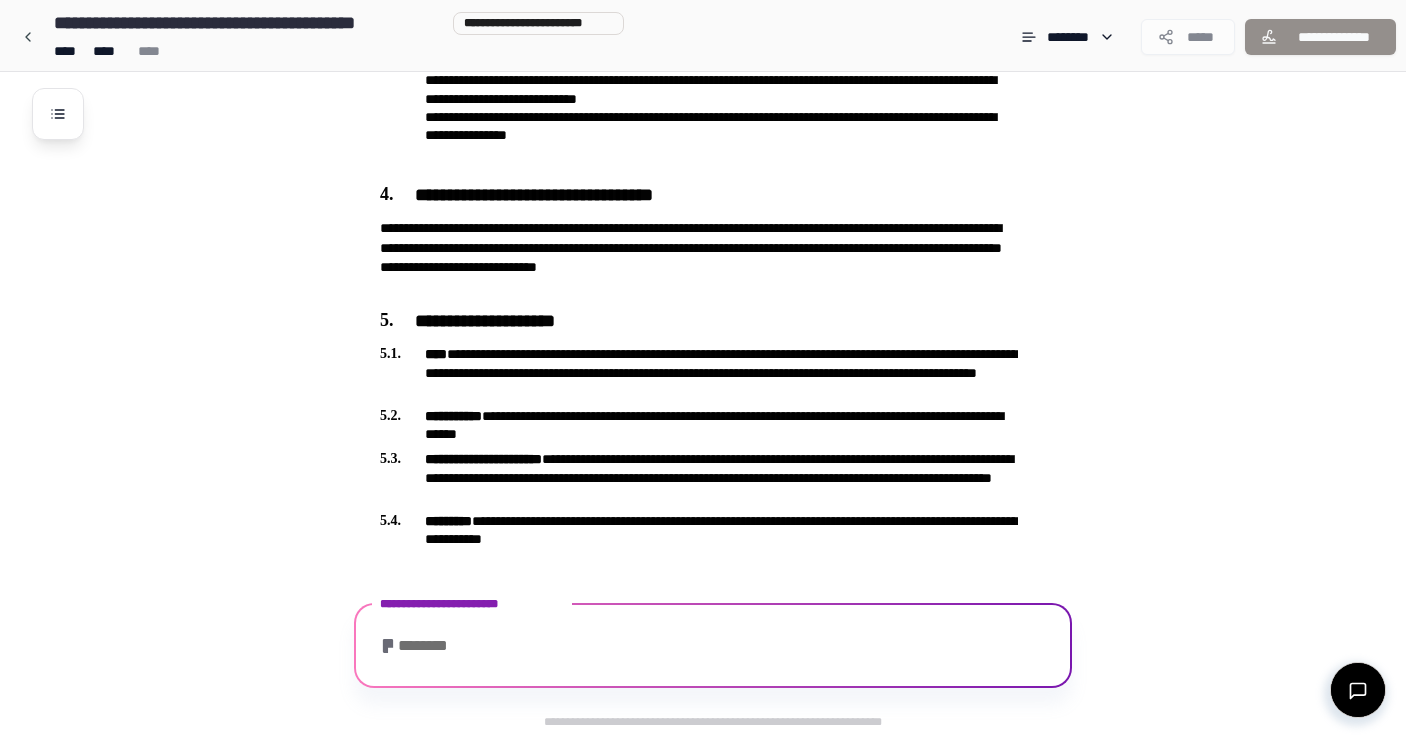 scroll, scrollTop: 1113, scrollLeft: 0, axis: vertical 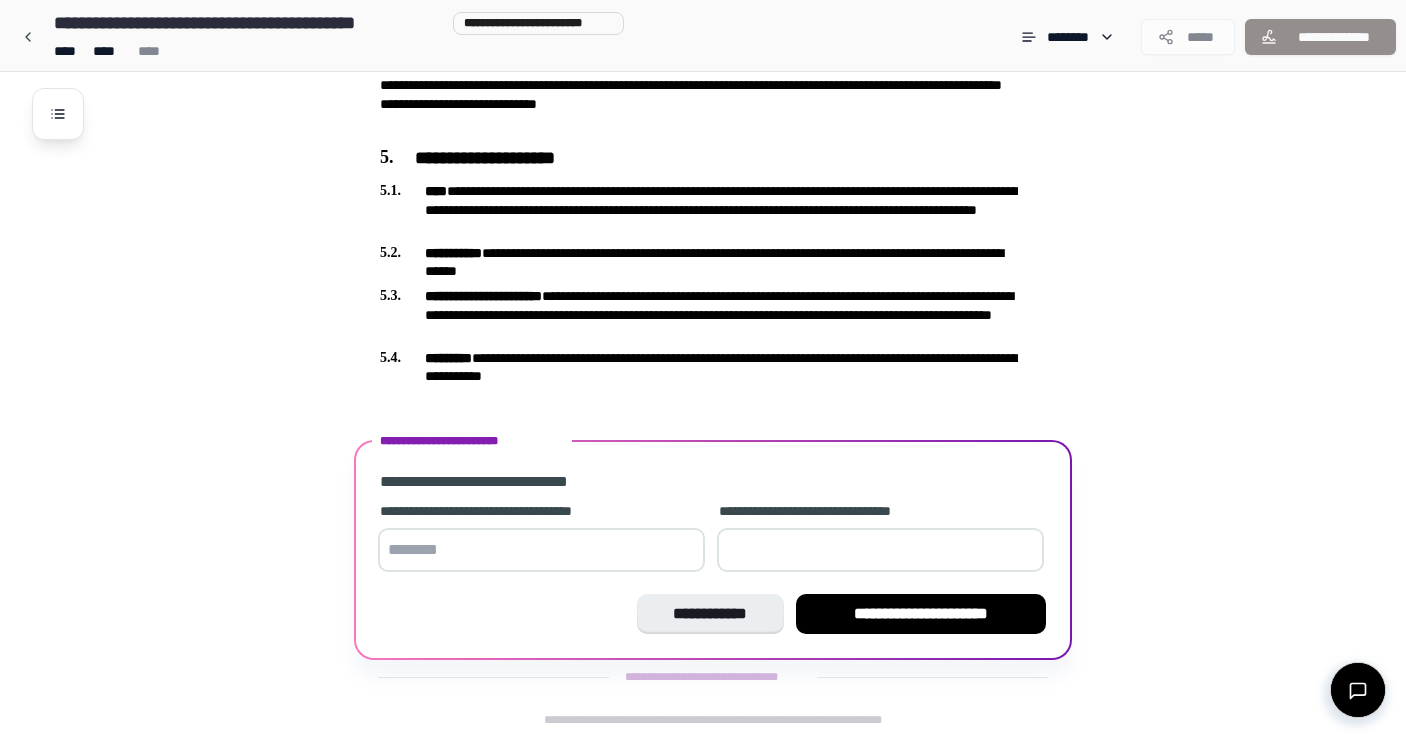 click at bounding box center [541, 550] 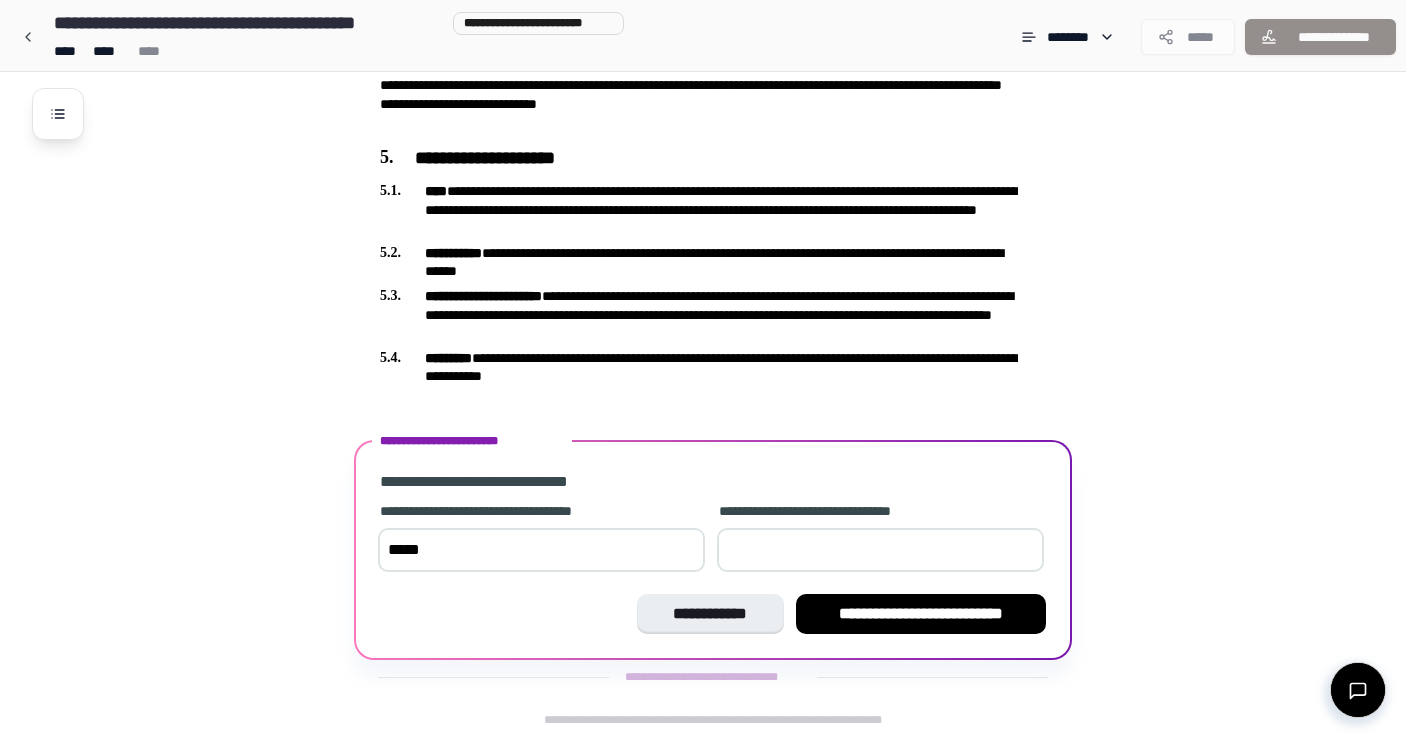 type on "*****" 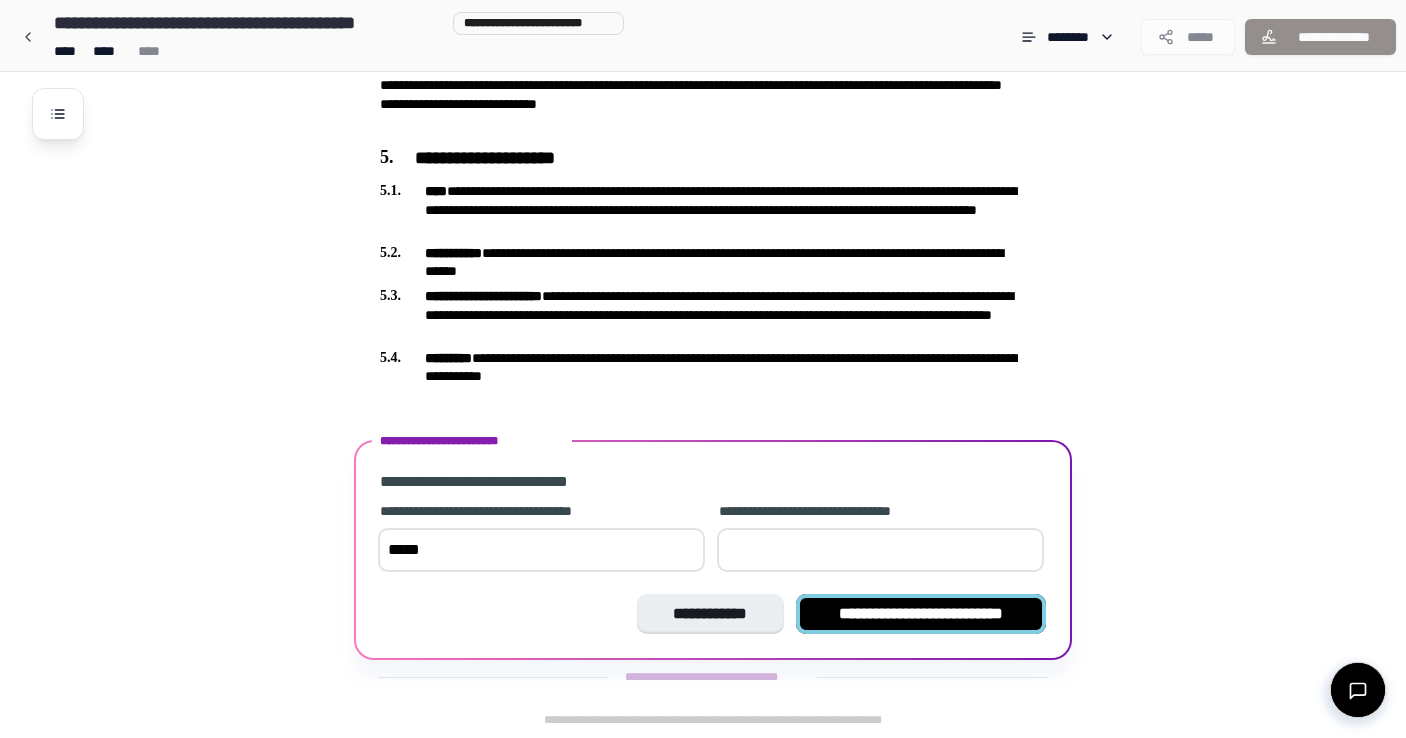 click on "**********" at bounding box center (921, 614) 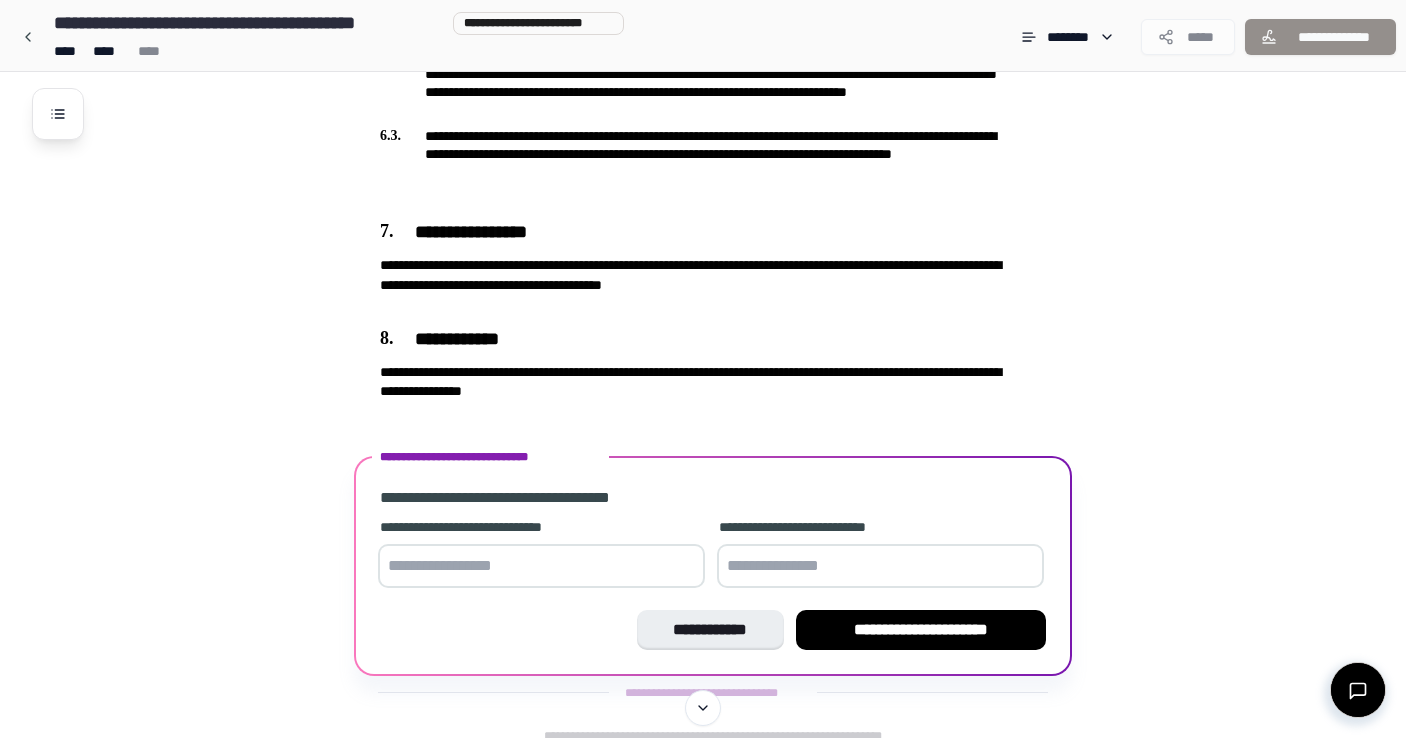 scroll, scrollTop: 1676, scrollLeft: 0, axis: vertical 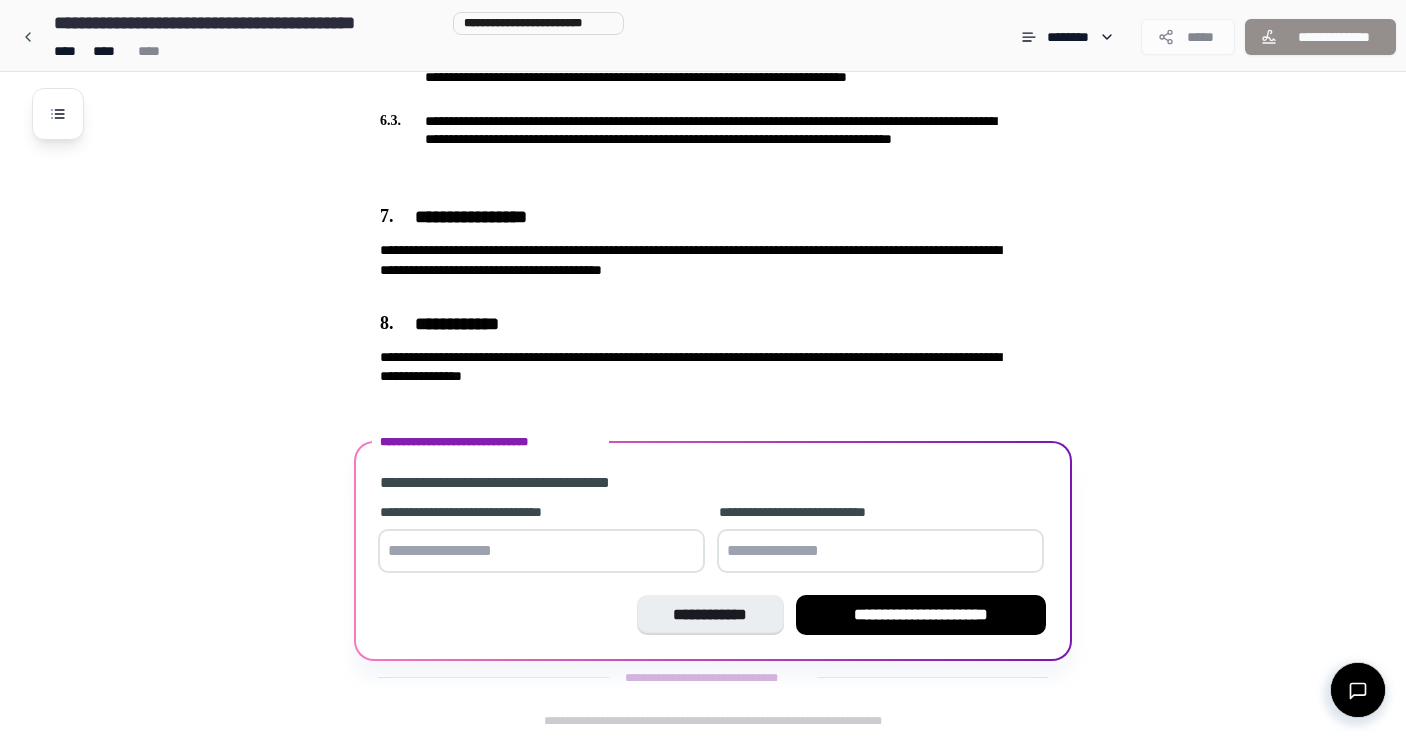 click at bounding box center [541, 551] 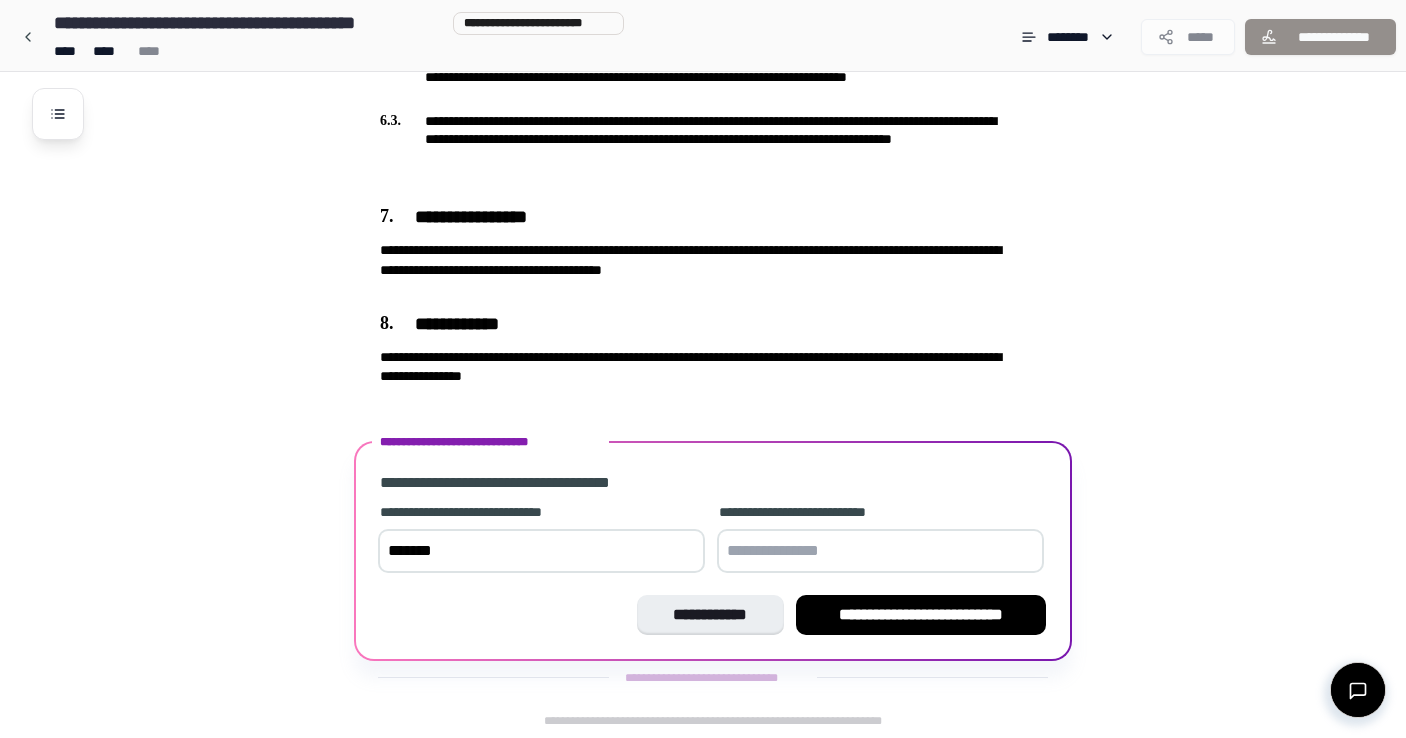 type on "*******" 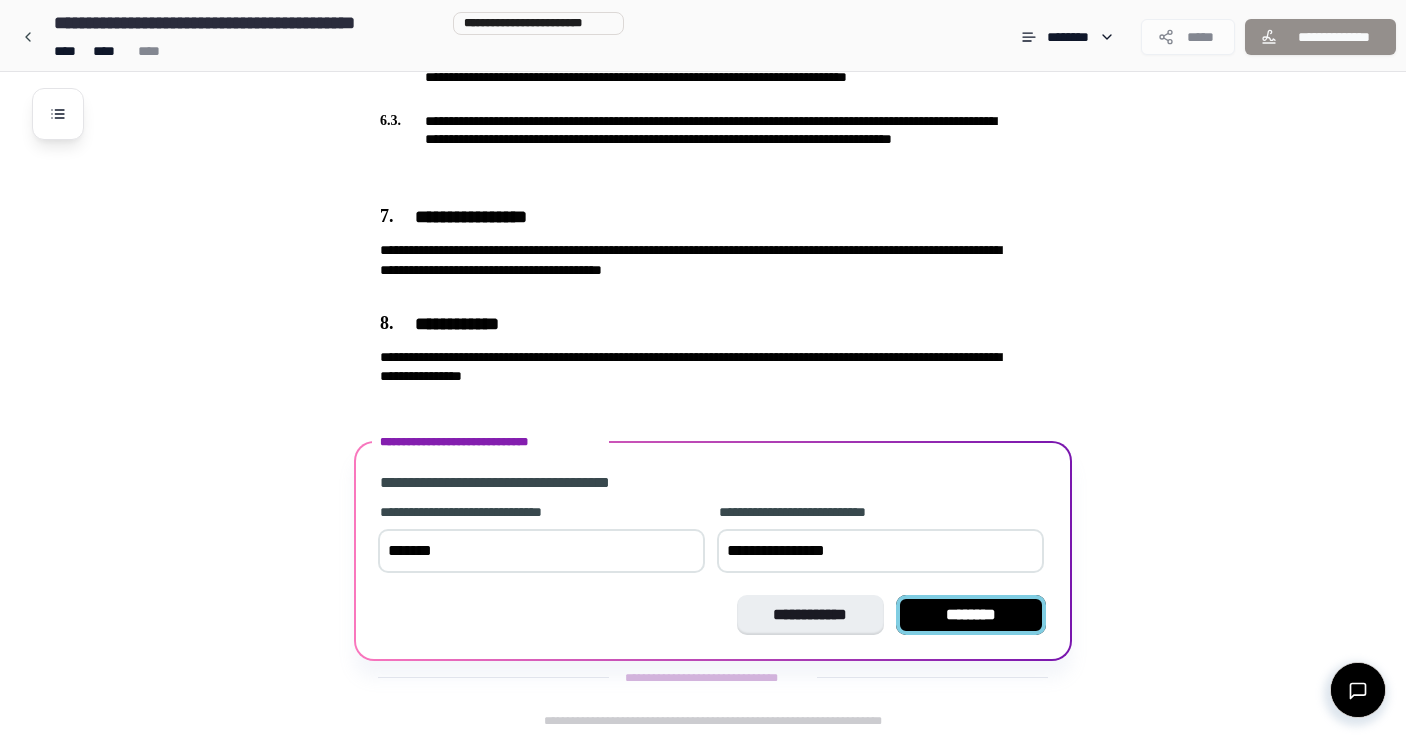 type on "**********" 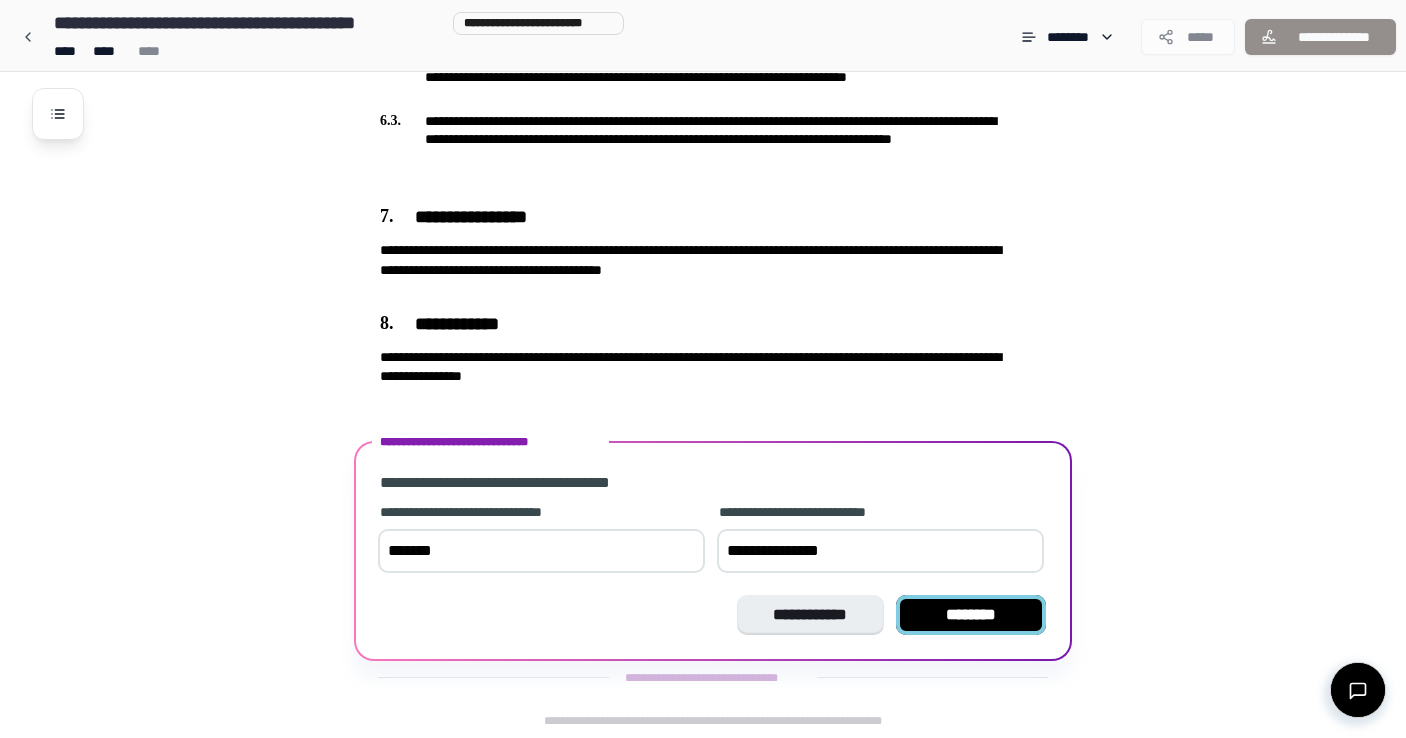 click on "********" at bounding box center [971, 615] 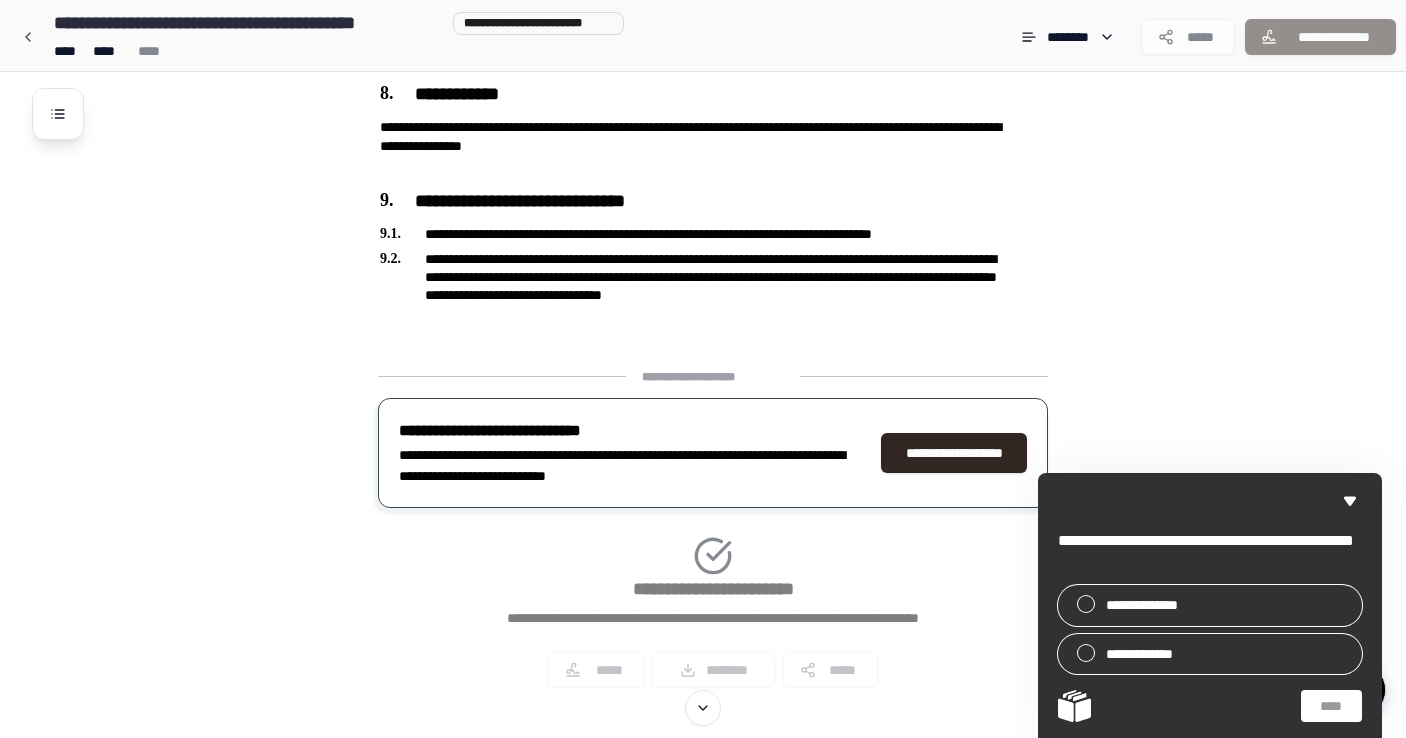 scroll, scrollTop: 1900, scrollLeft: 0, axis: vertical 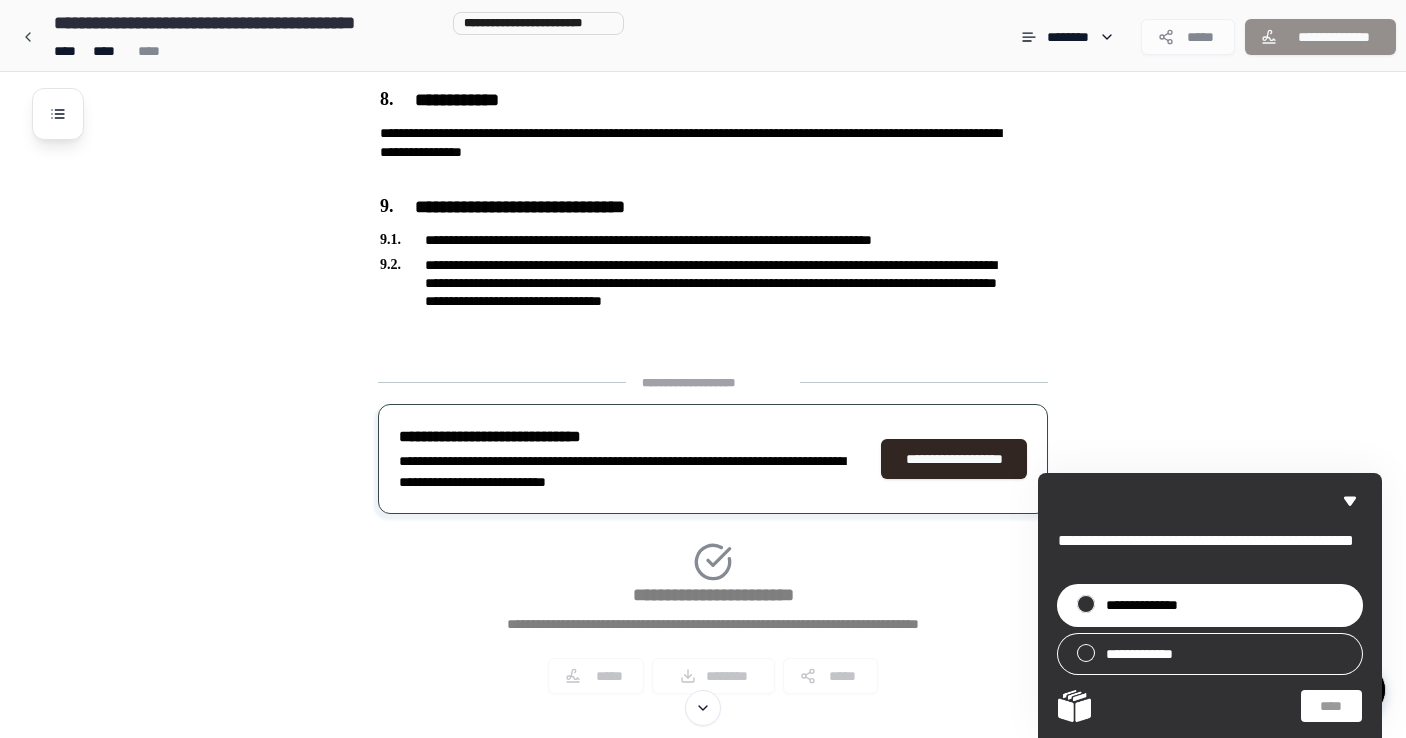 click on "**********" at bounding box center [1210, 605] 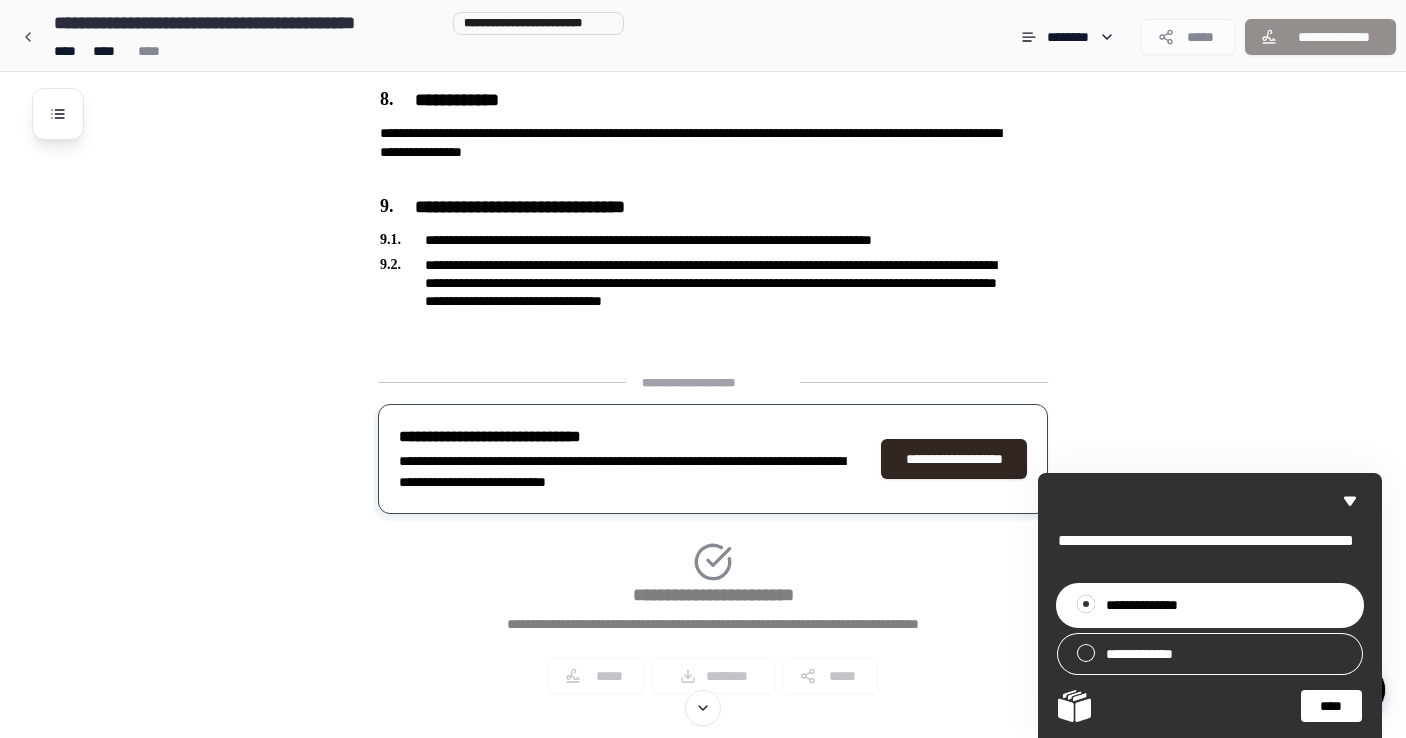 click on "****" at bounding box center (1331, 706) 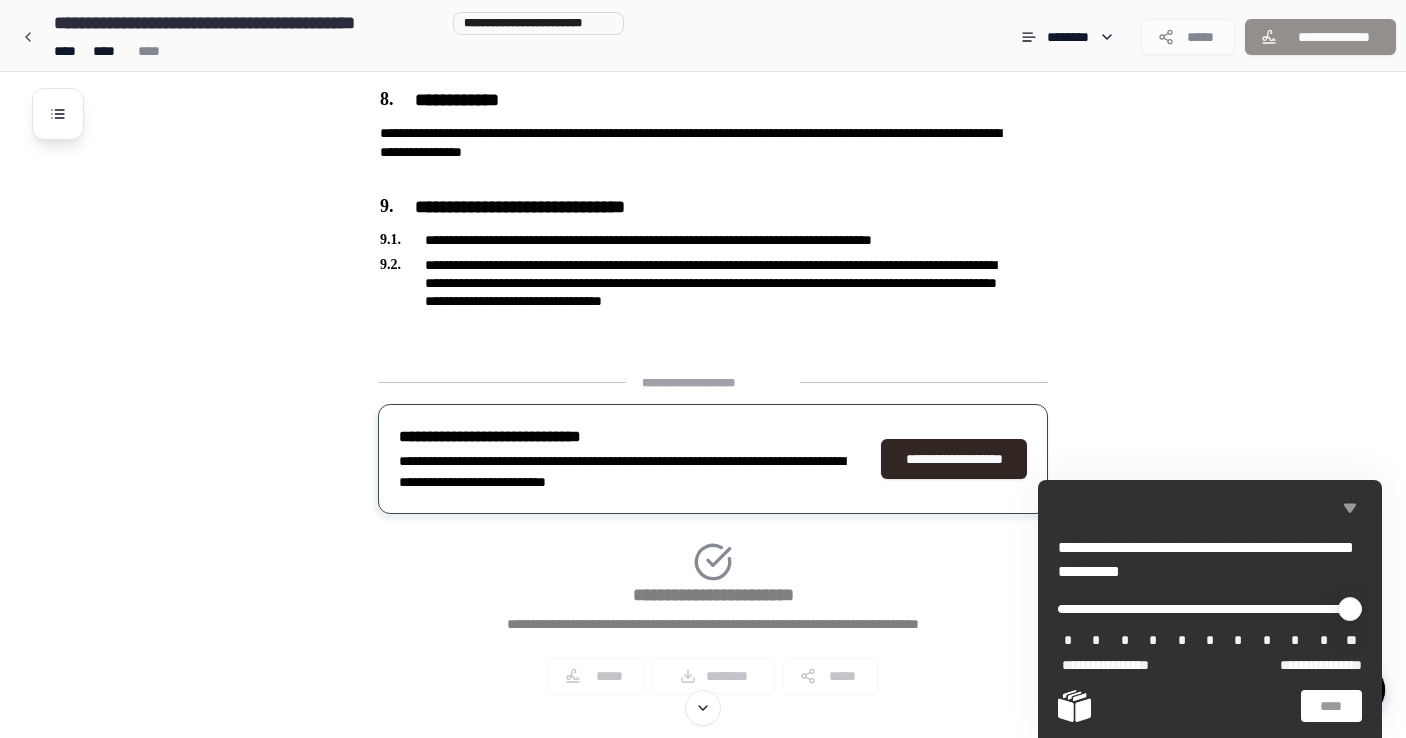 click 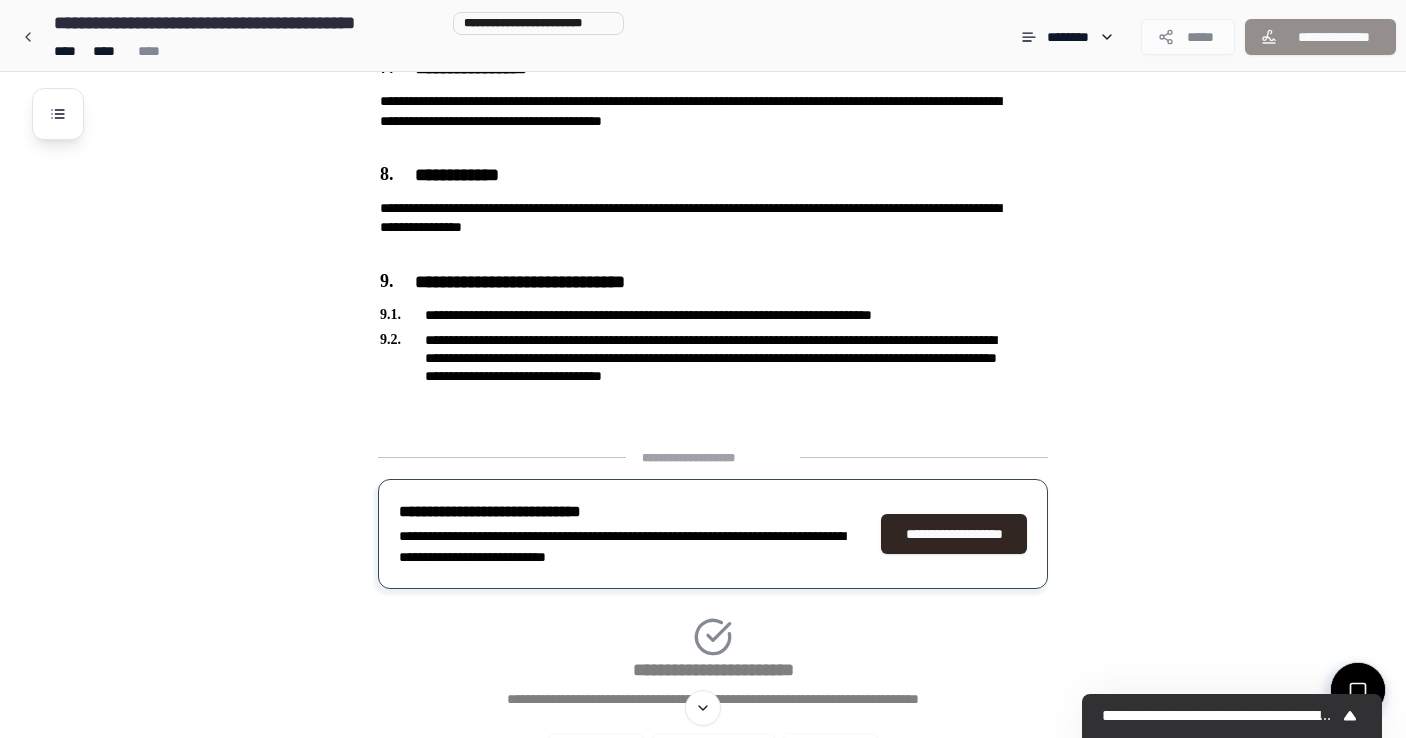 scroll, scrollTop: 1282, scrollLeft: 0, axis: vertical 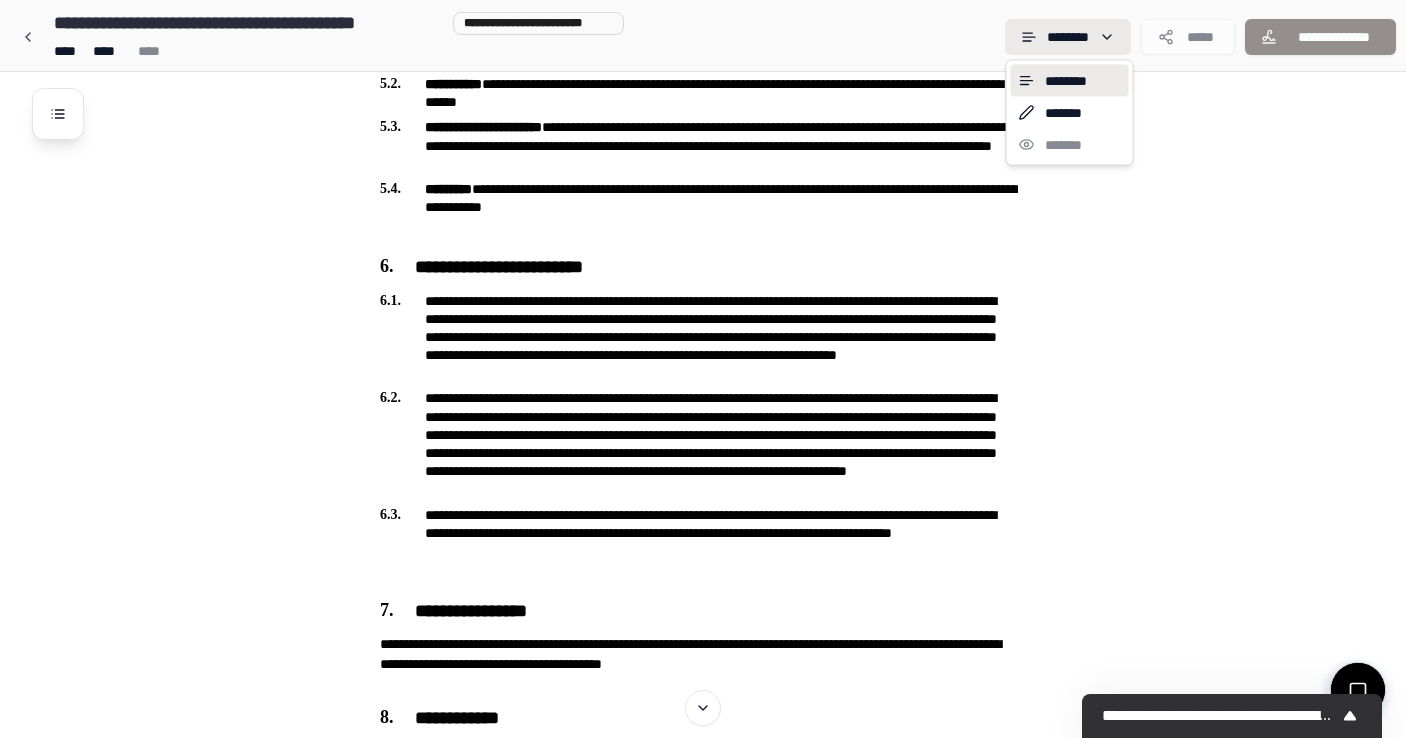 click on "**********" at bounding box center (703, 57) 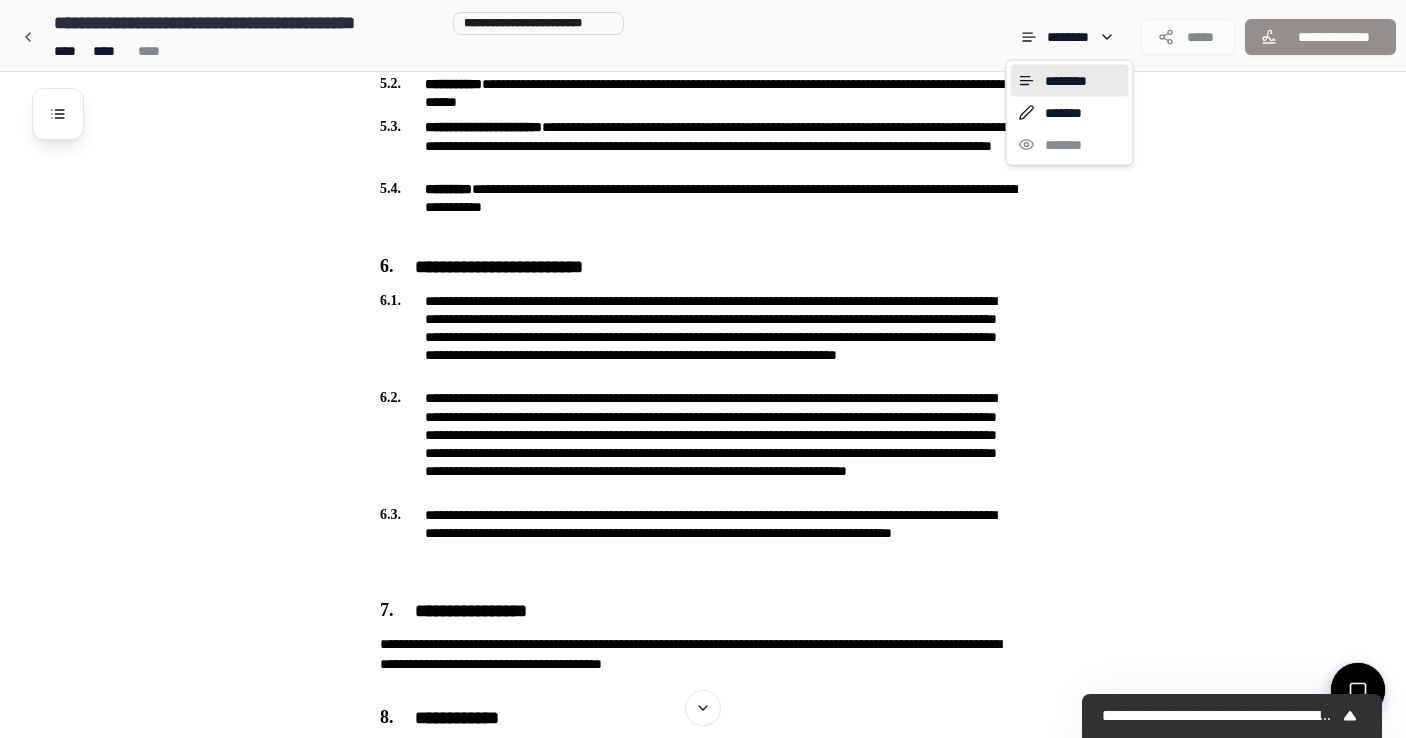 click on "**********" at bounding box center [703, 57] 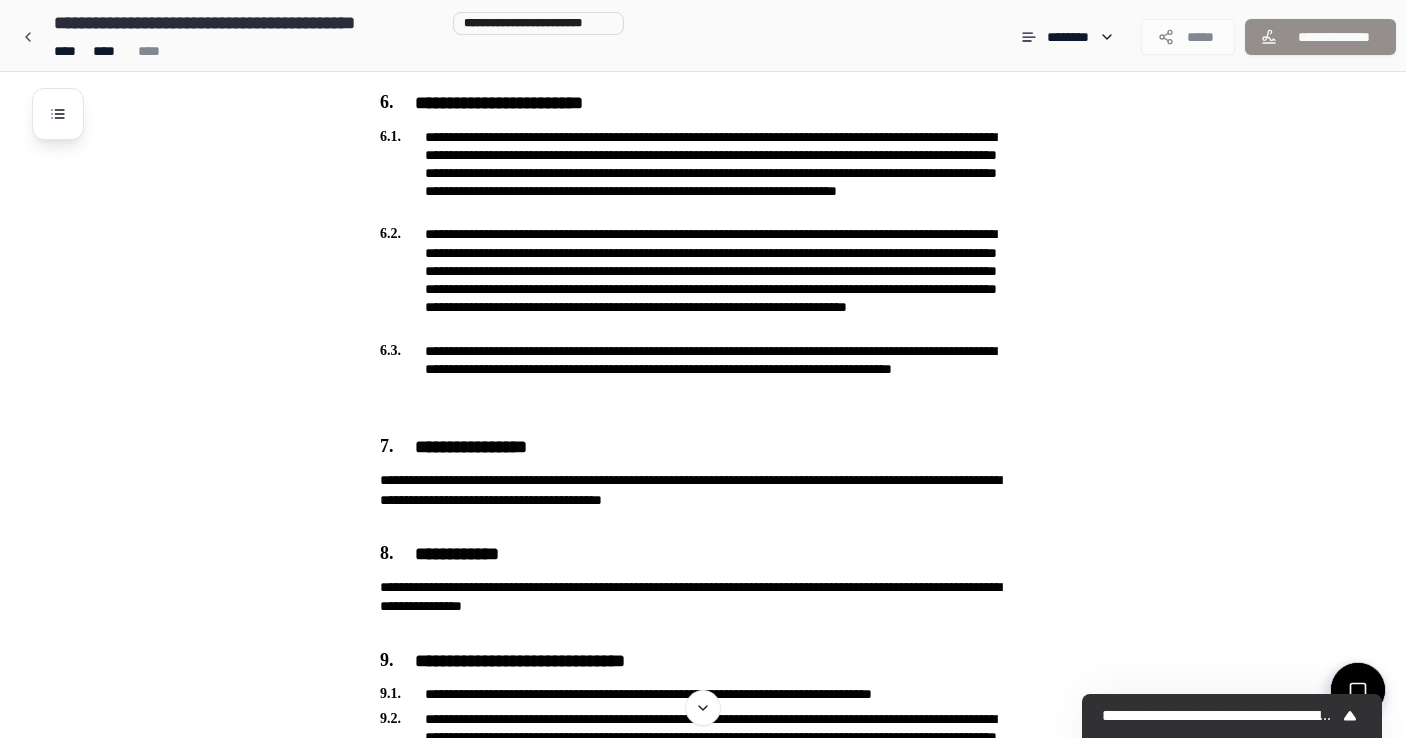 scroll, scrollTop: 1940, scrollLeft: 0, axis: vertical 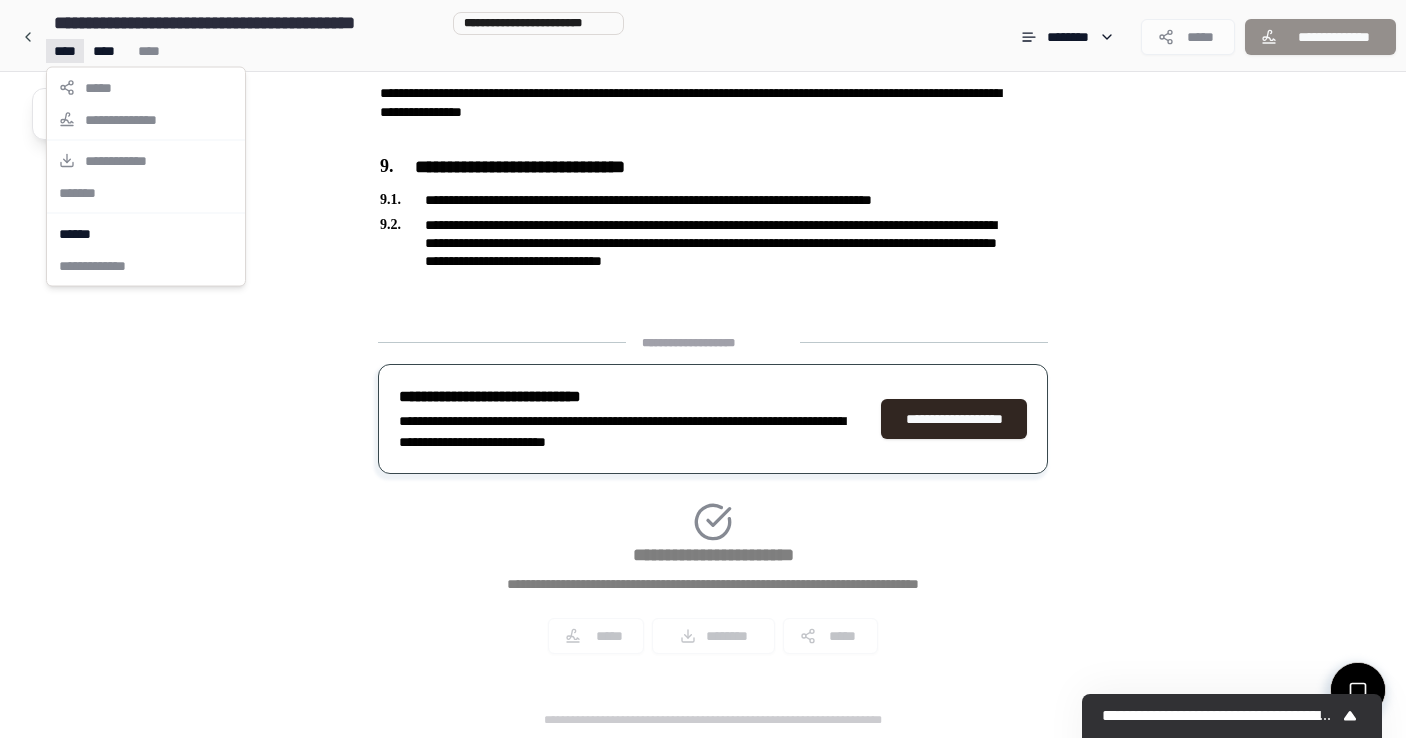 click on "**********" at bounding box center [703, -601] 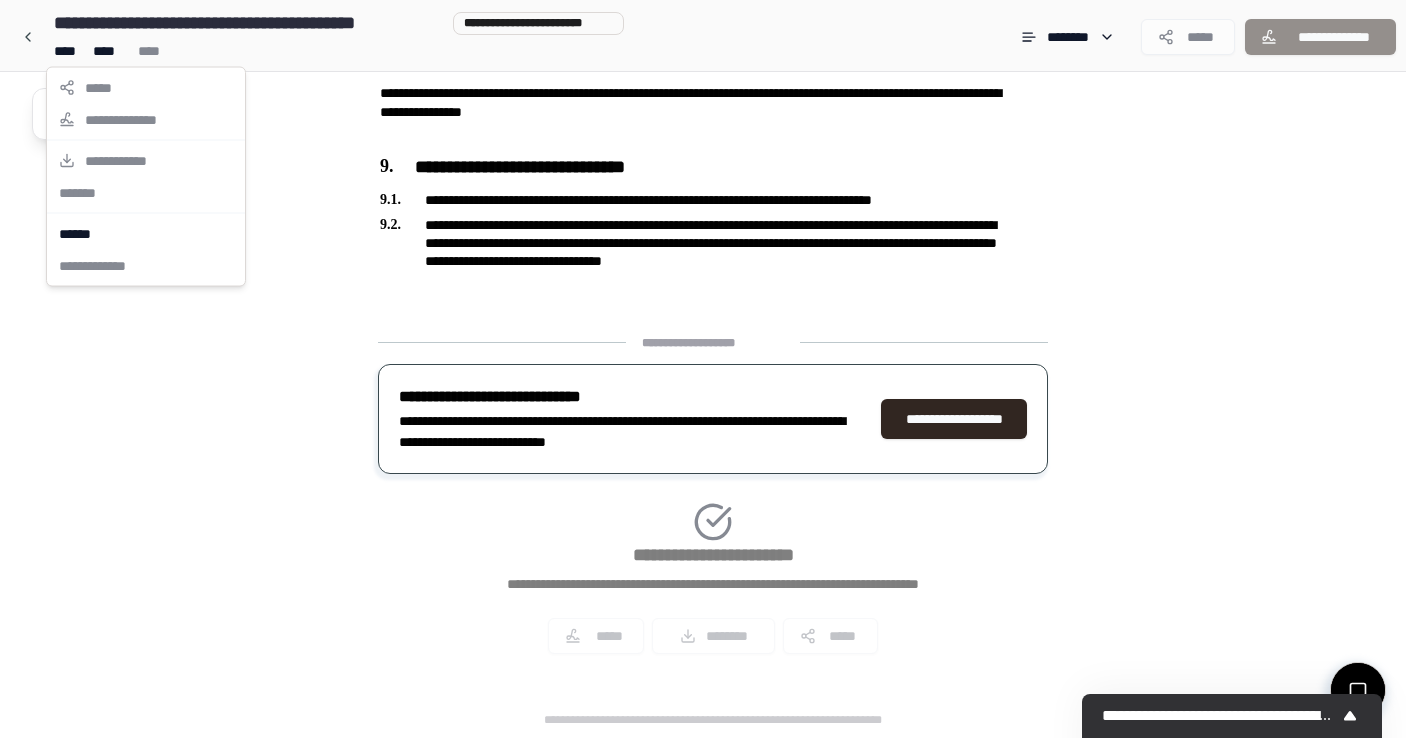 click on "**********" at bounding box center (146, 177) 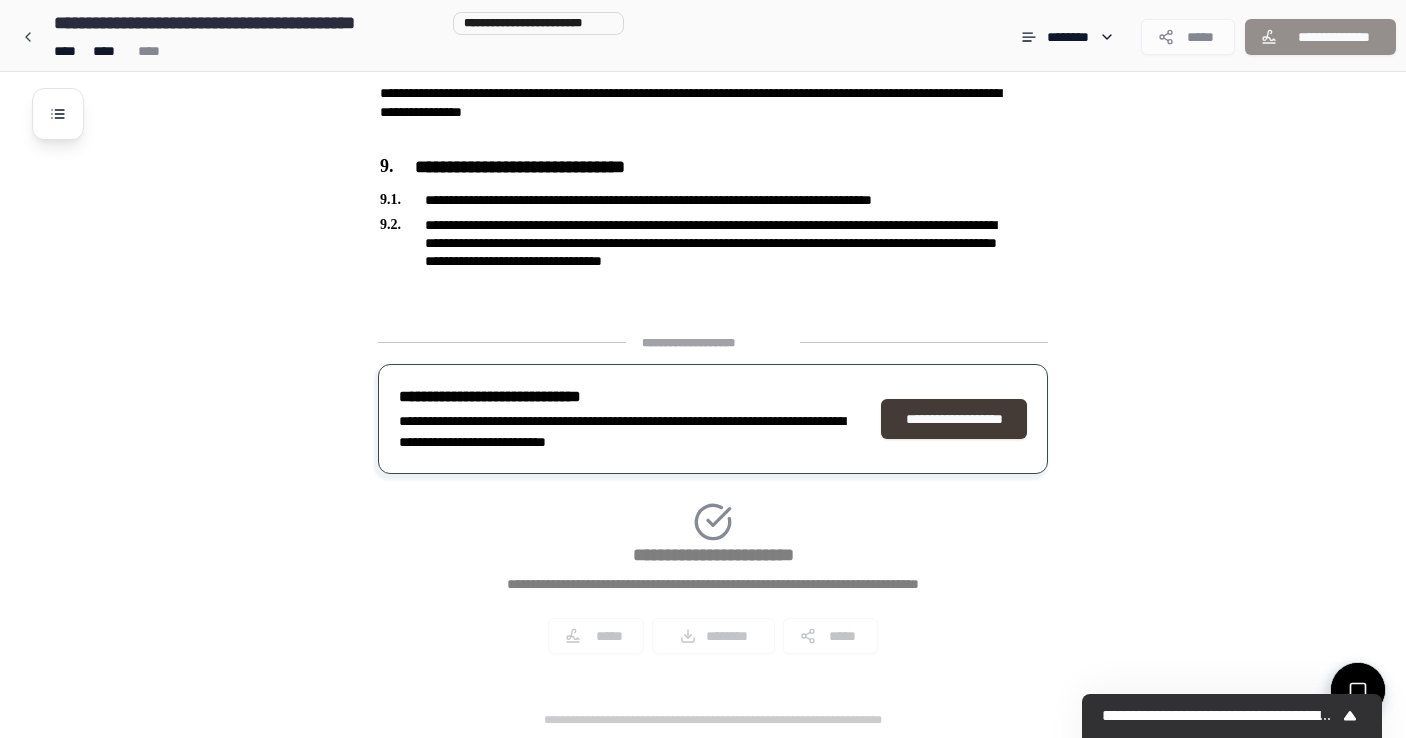 click on "**********" at bounding box center (954, 419) 